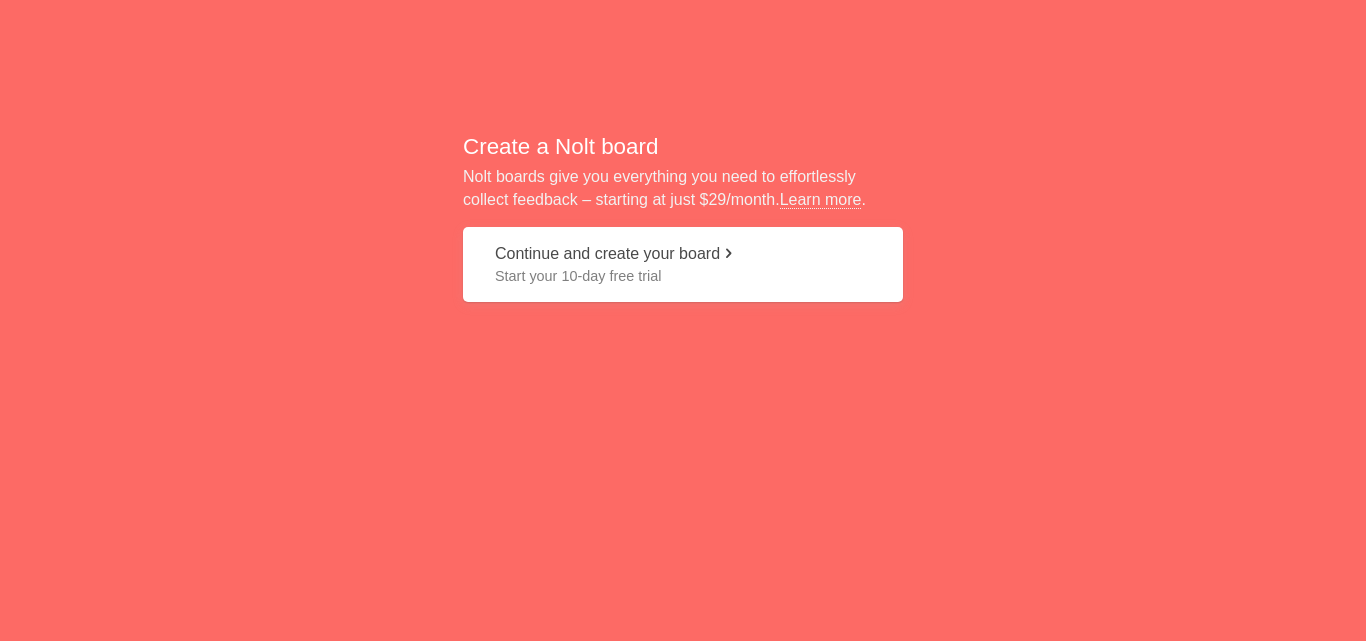scroll, scrollTop: 0, scrollLeft: 0, axis: both 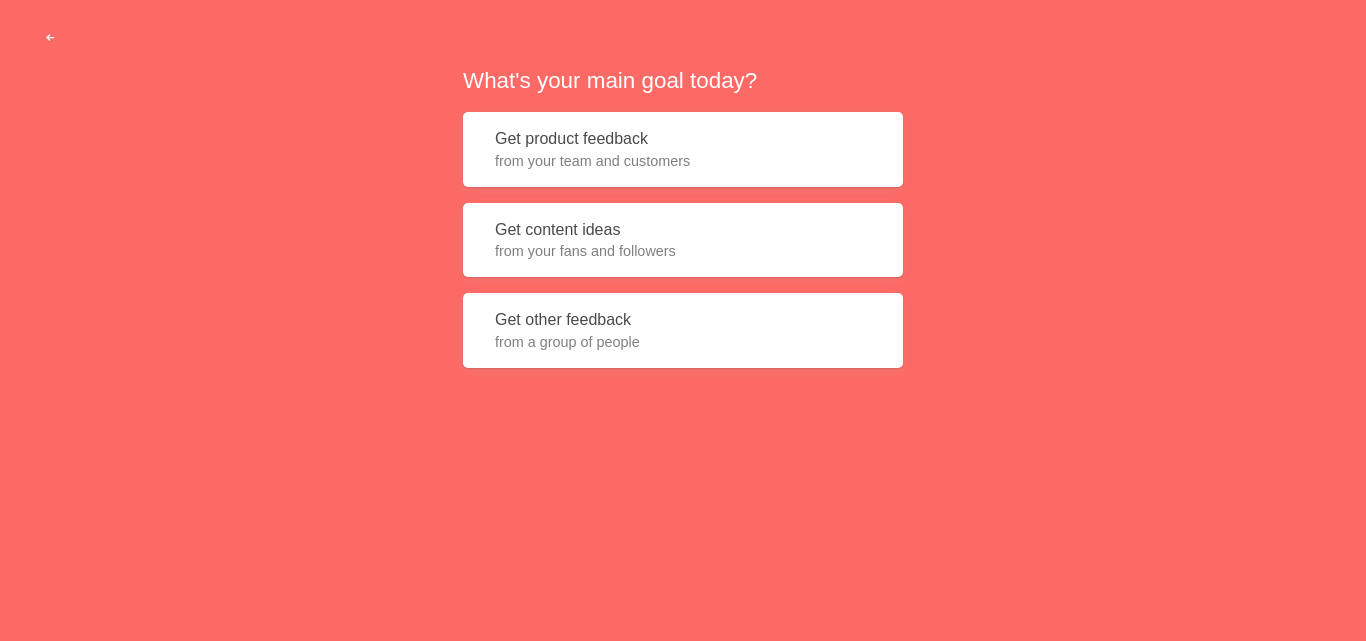 click on "Get product feedback from your team and customers" at bounding box center [683, 149] 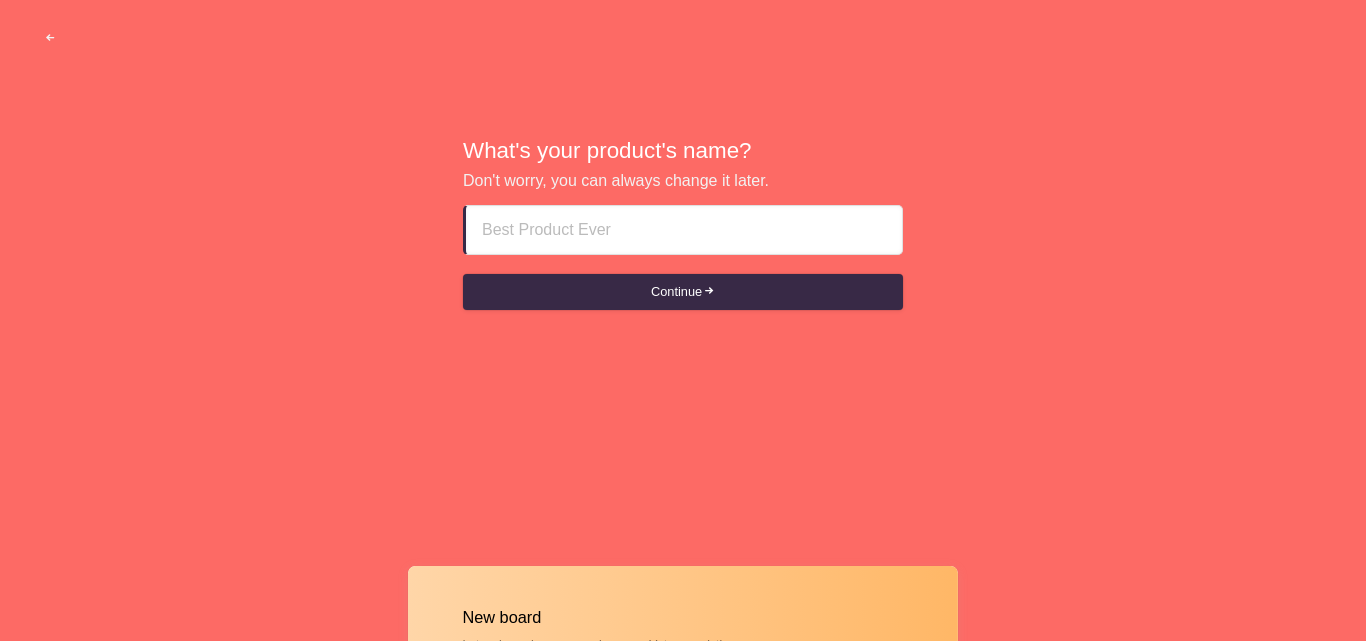 click at bounding box center [684, 230] 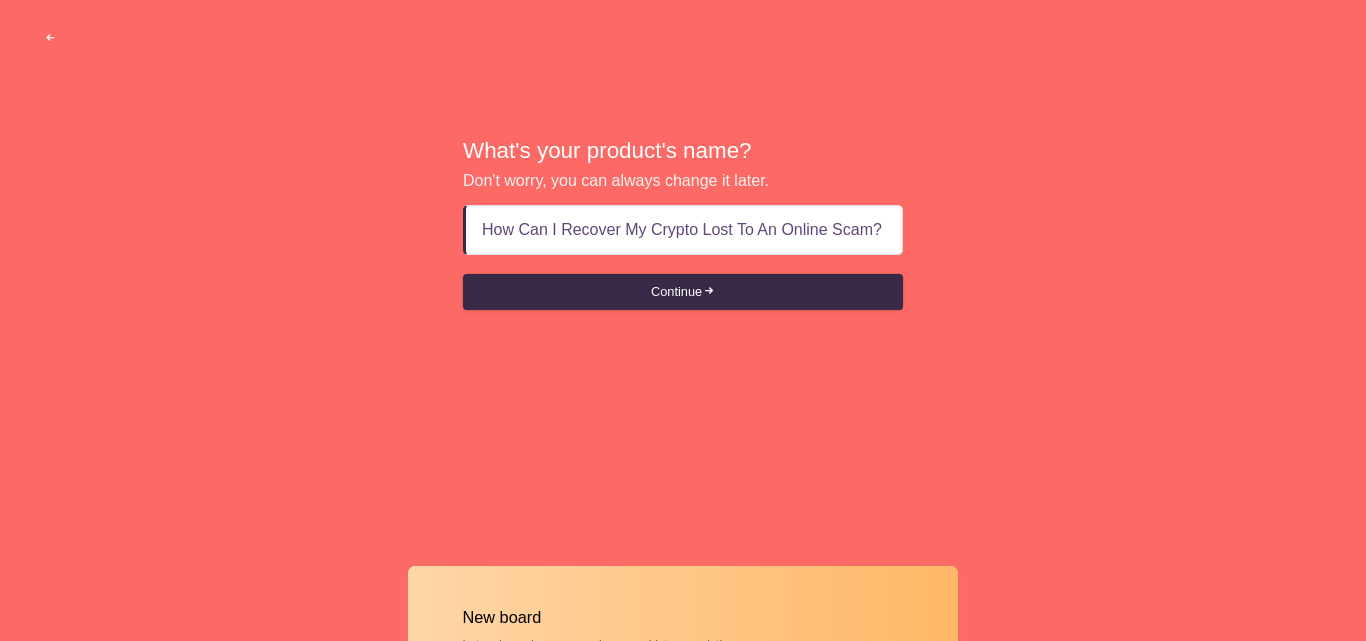 scroll, scrollTop: 0, scrollLeft: 196, axis: horizontal 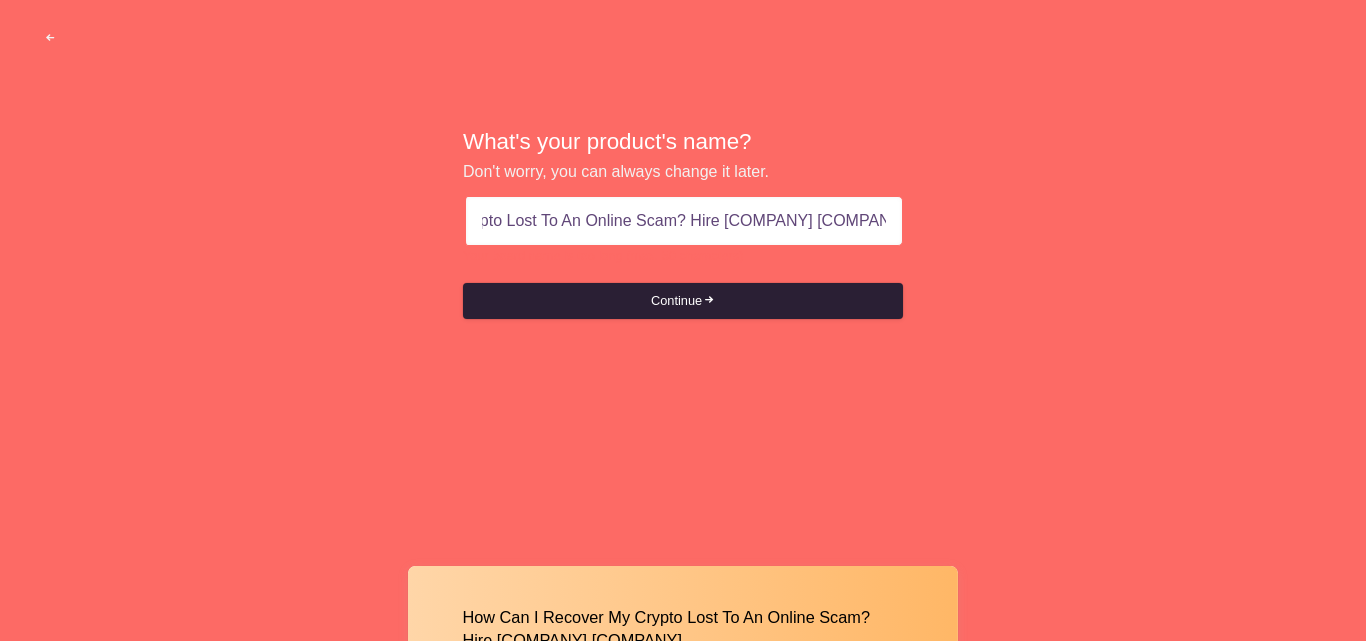 click on "Continue" at bounding box center [683, 301] 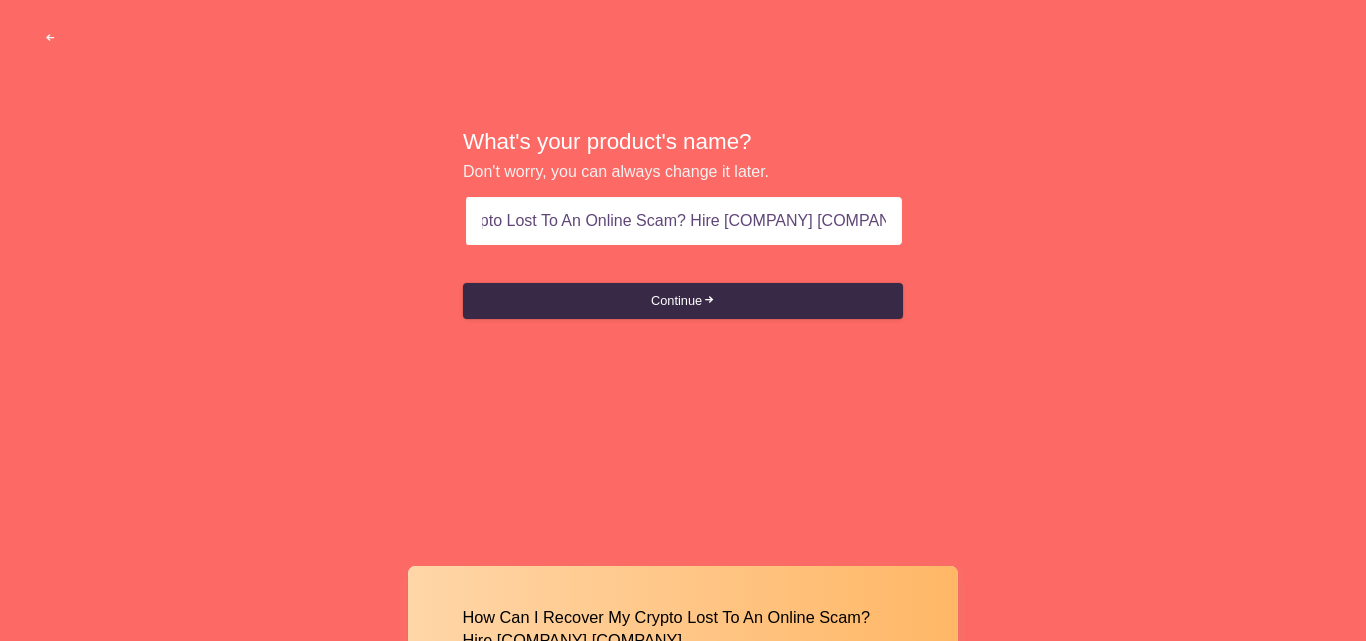 type on "How Can I Recover My Crypto Lost To An Online Scam? Hire Ghost Mystery Recovery." 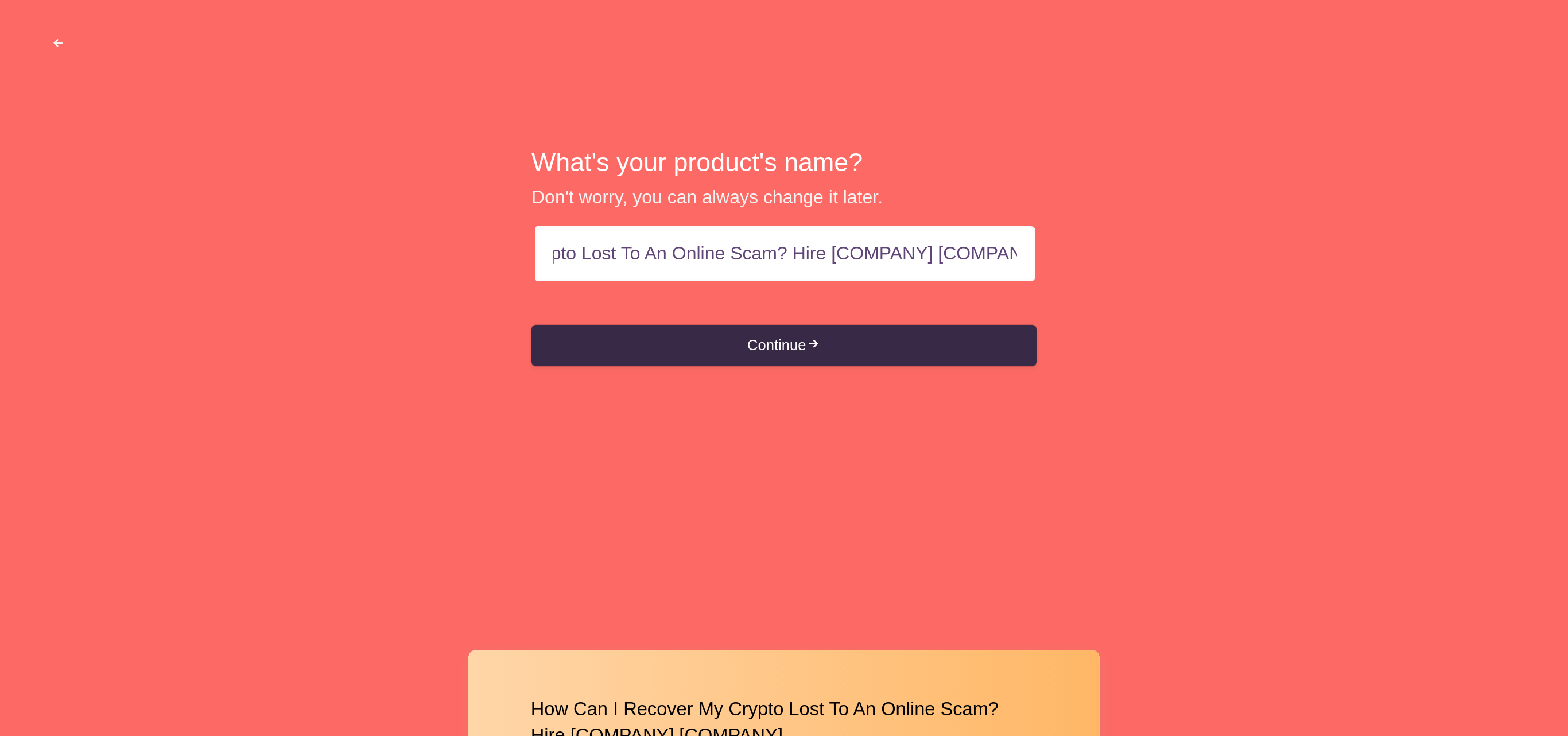 scroll, scrollTop: 0, scrollLeft: 0, axis: both 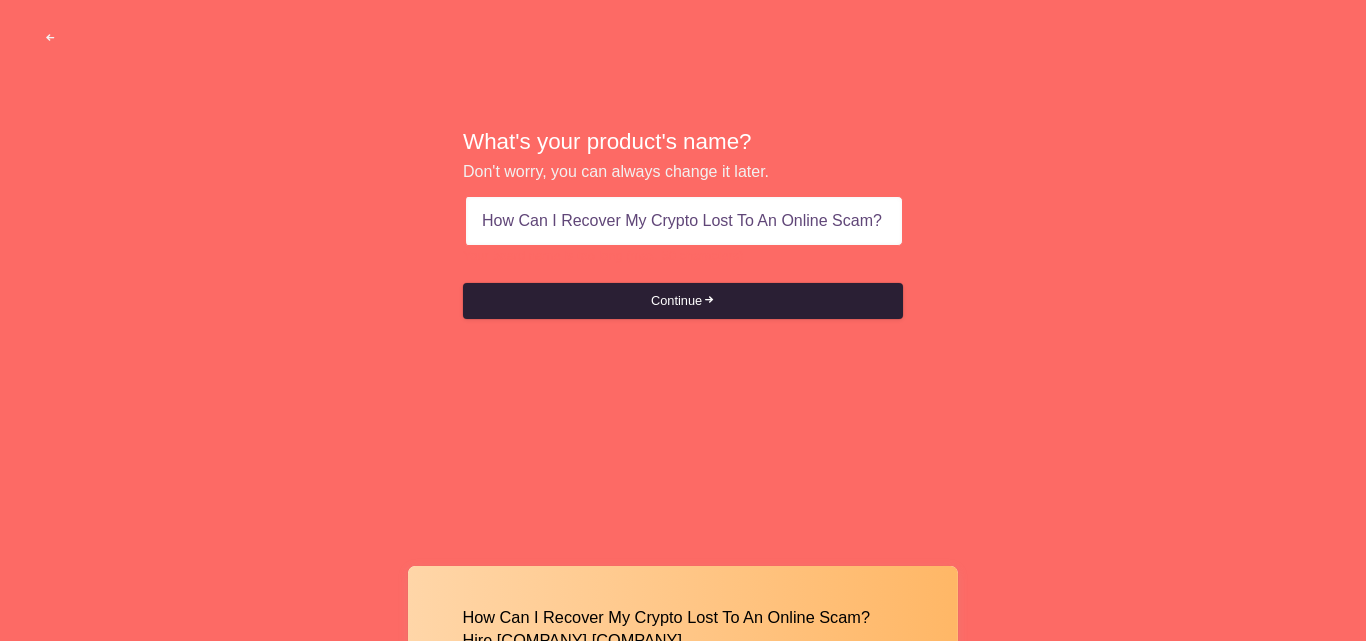 click on "Continue" at bounding box center (683, 301) 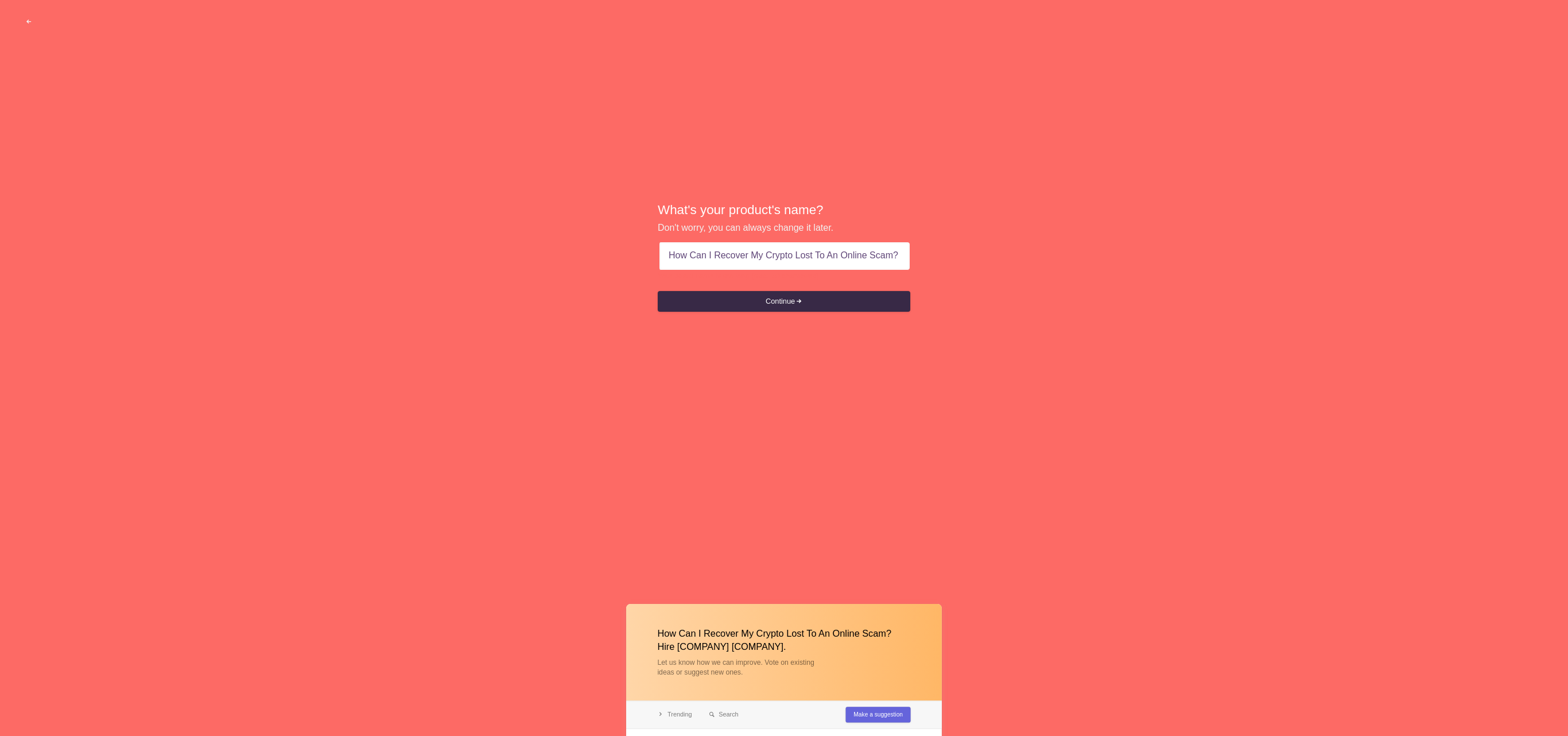 click at bounding box center (784, 838) 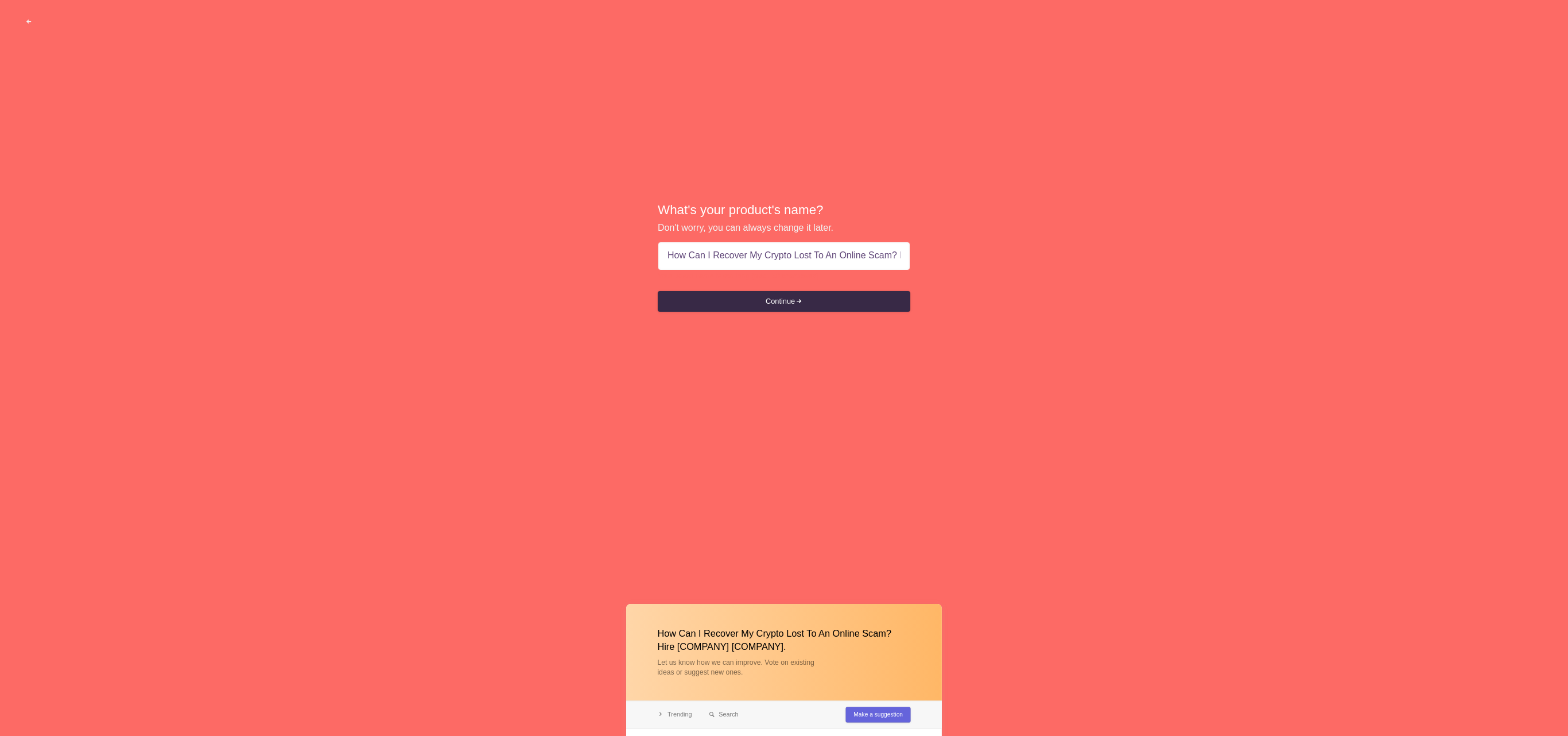 click at bounding box center (784, 838) 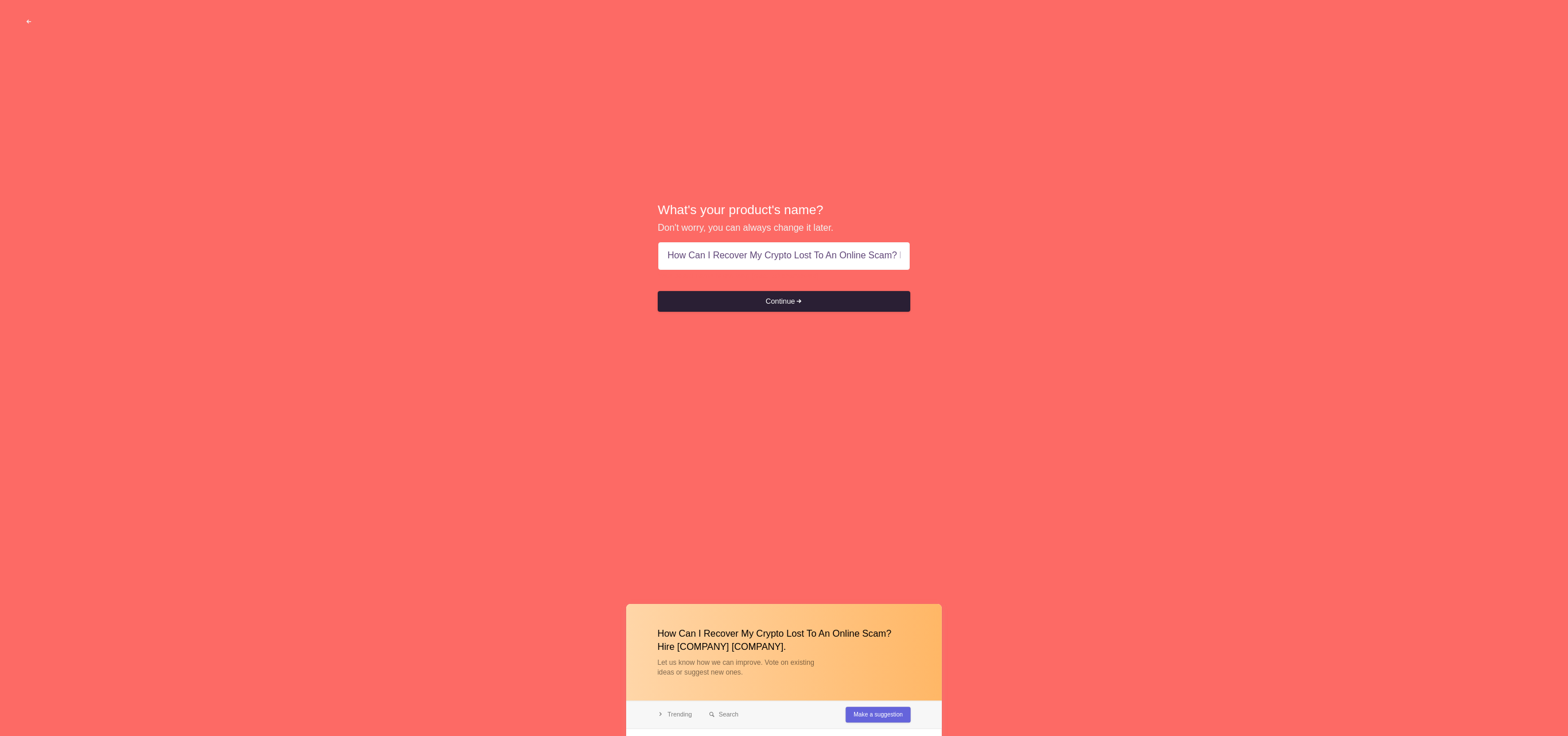 click at bounding box center [798, 301] 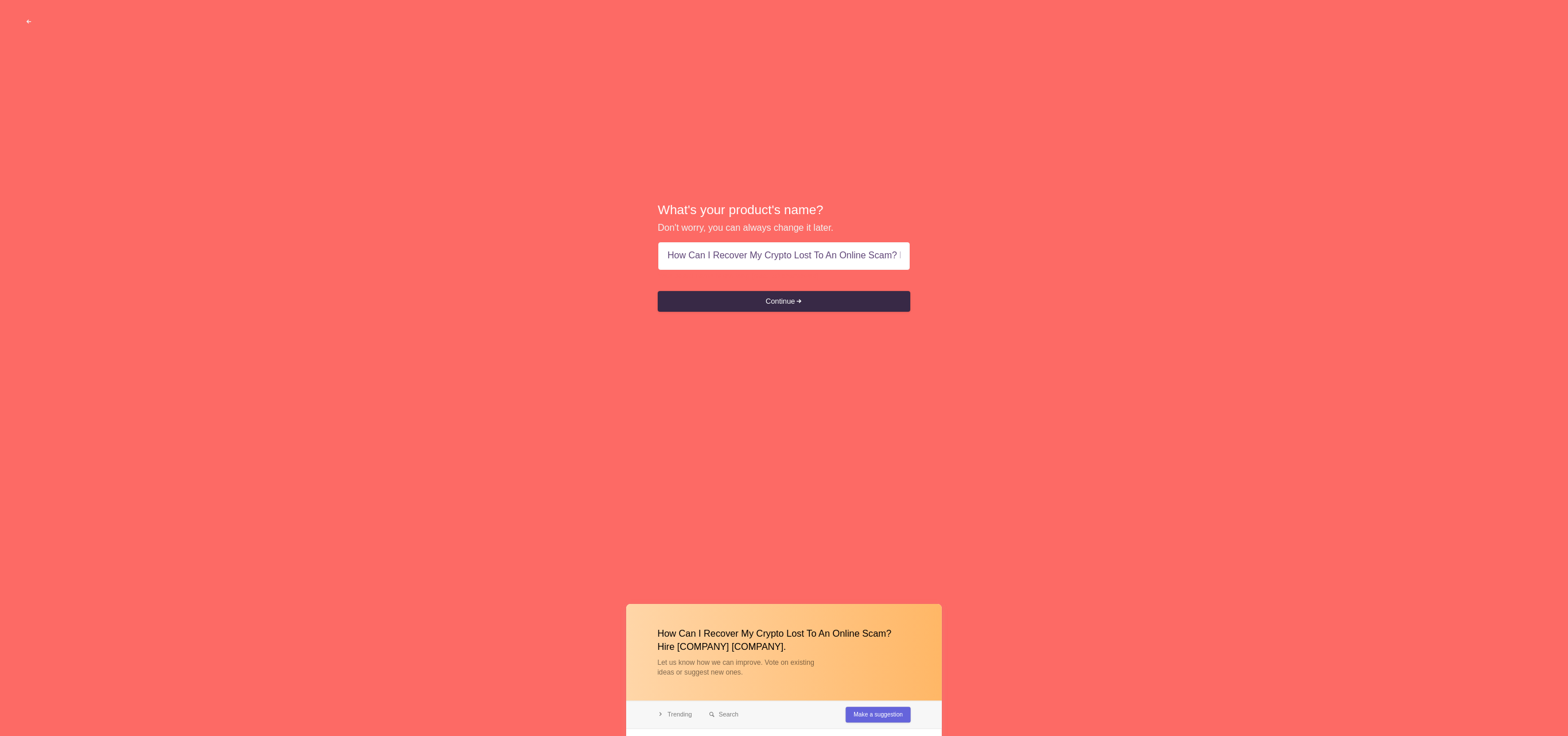 click at bounding box center (784, 838) 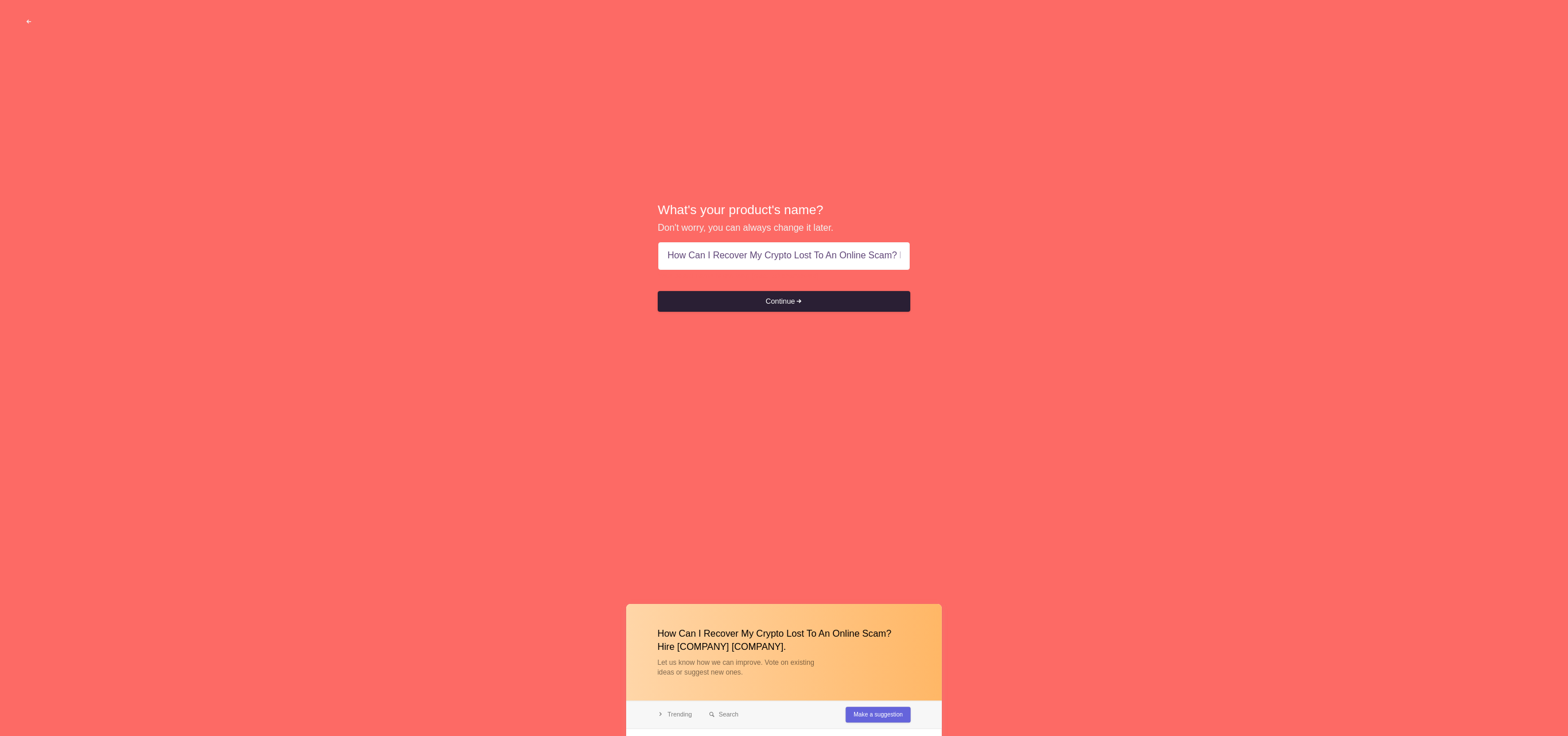 click on "Continue" at bounding box center (784, 301) 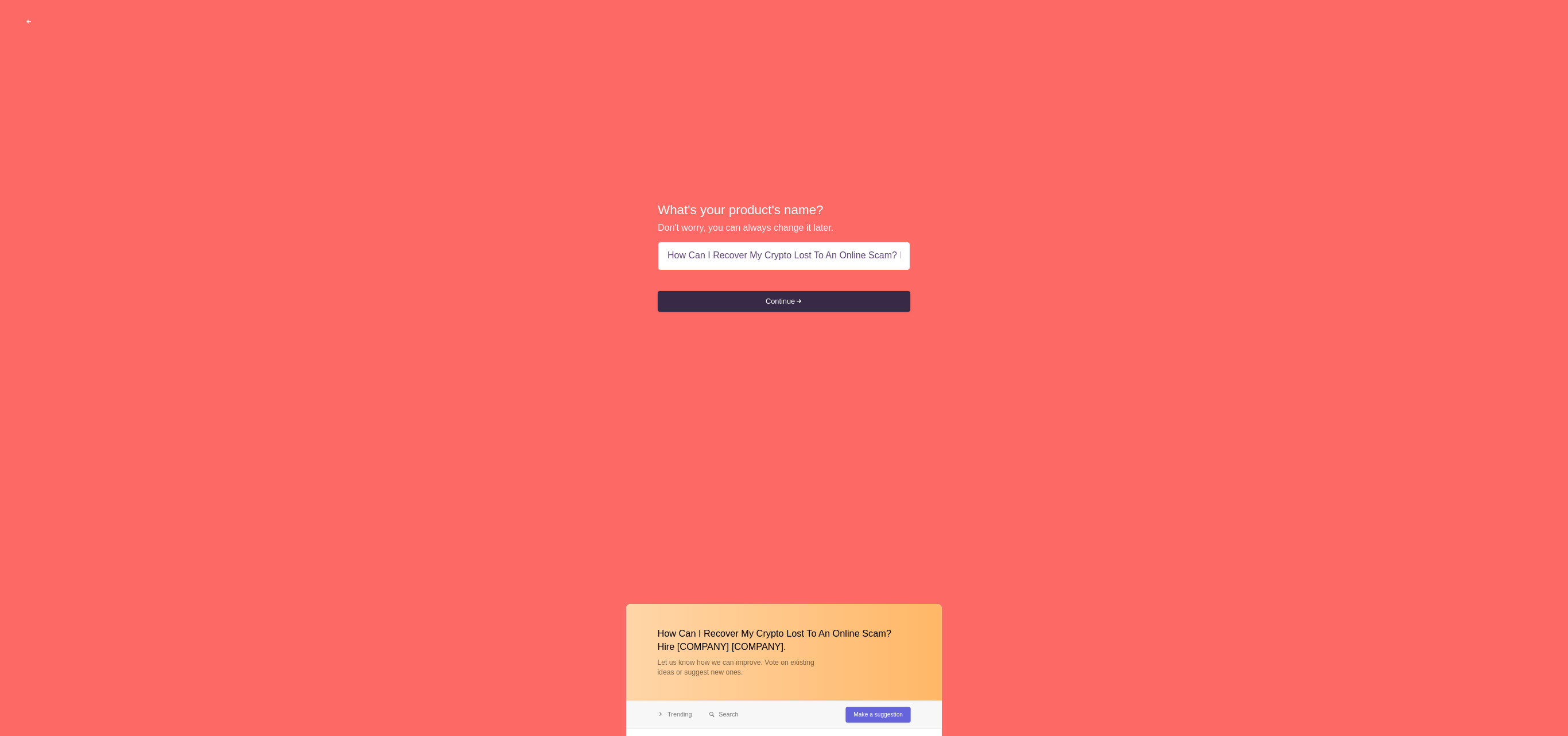 click at bounding box center [784, 838] 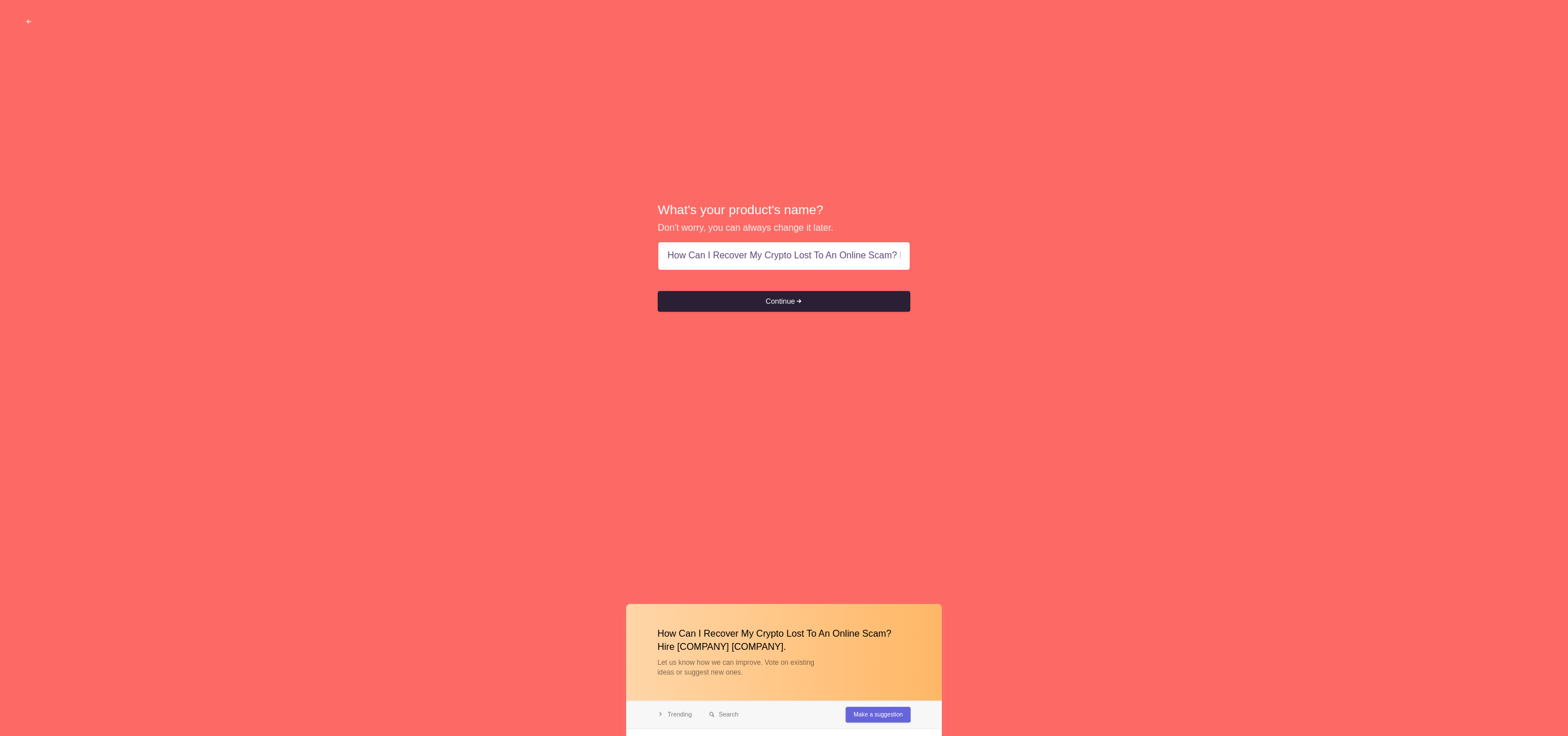 click on "Continue" at bounding box center (784, 301) 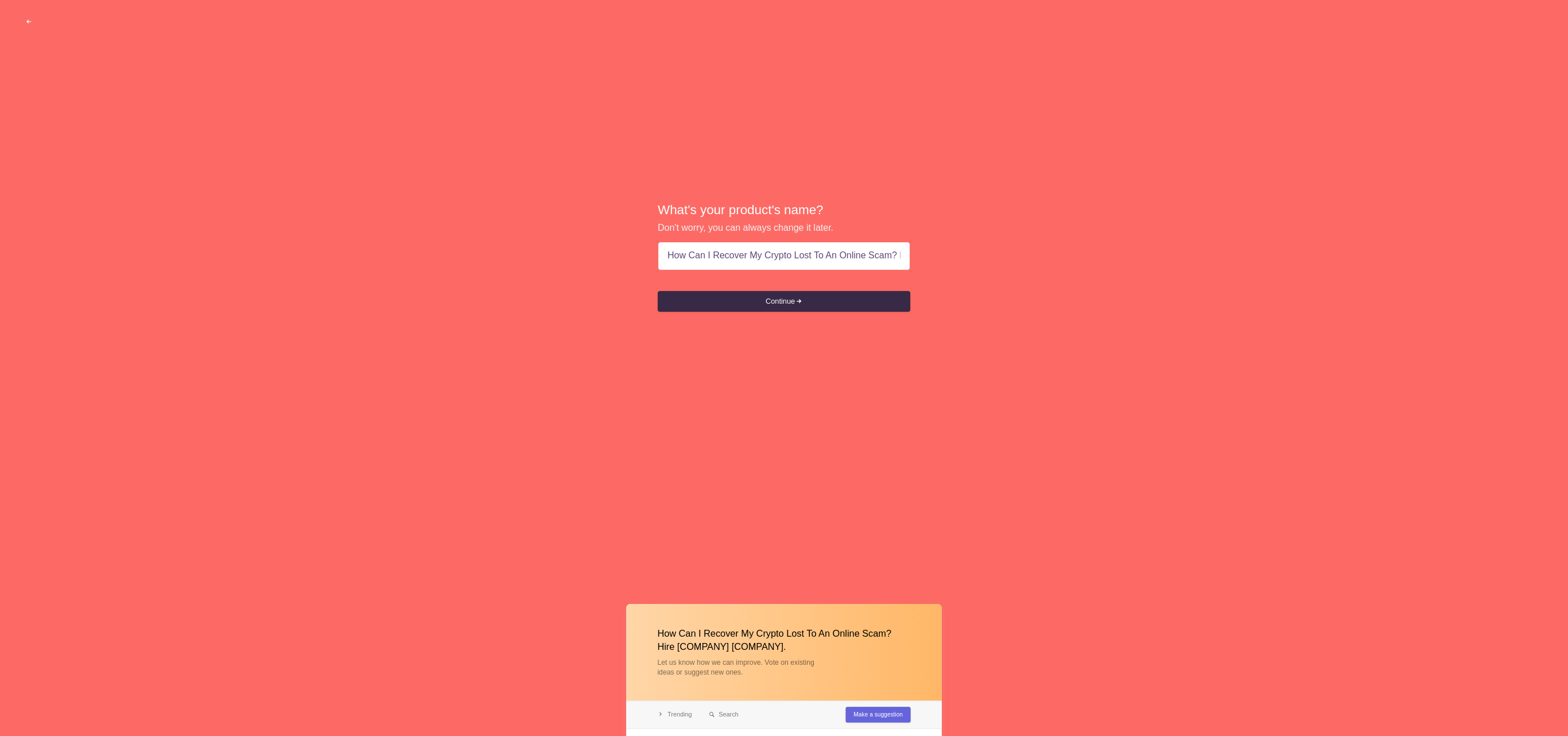 click on "How Can I Recover My Crypto Lost To An Online Scam? Hire Ghost Mystery Recovery." at bounding box center [784, 256] 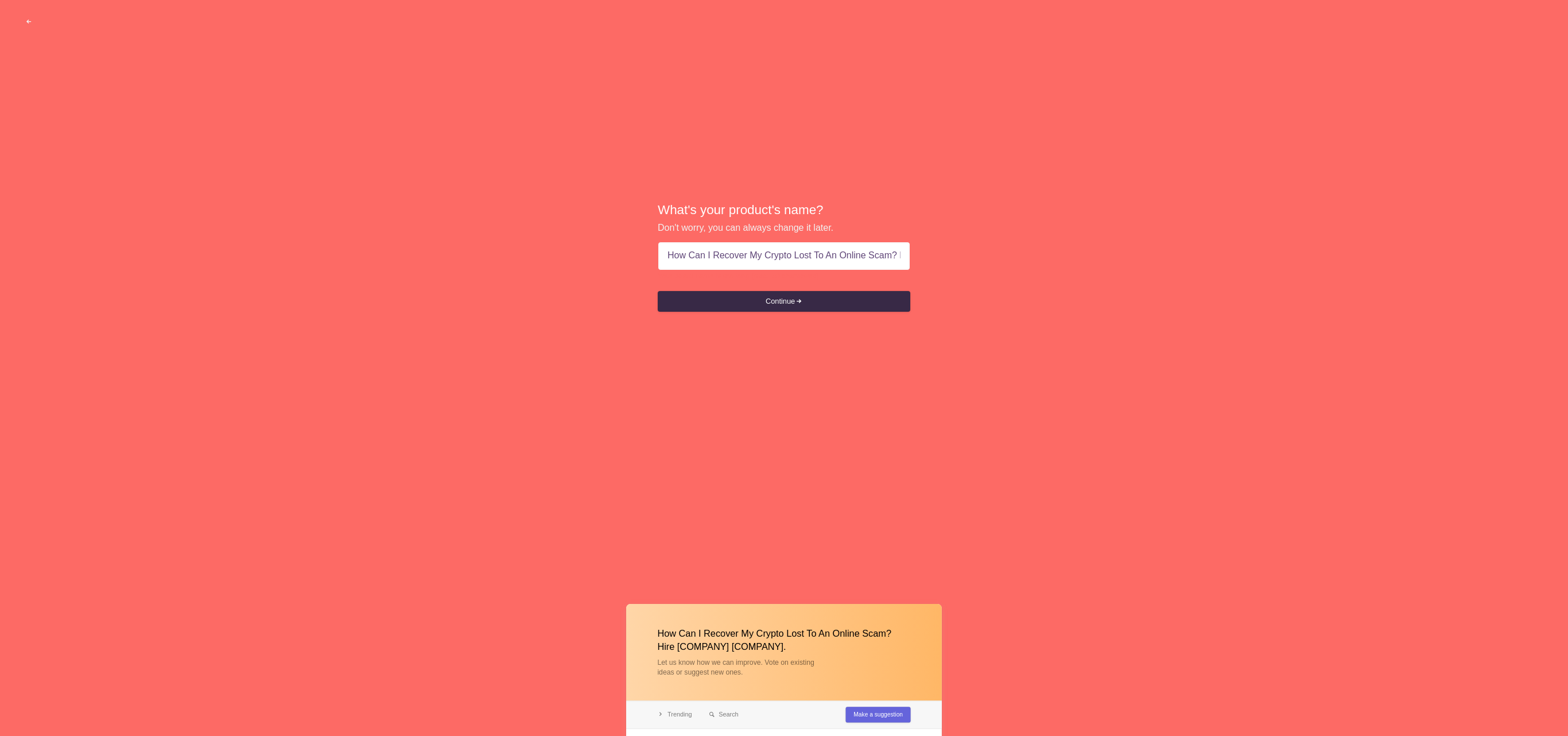 click on "Continue" at bounding box center (784, 301) 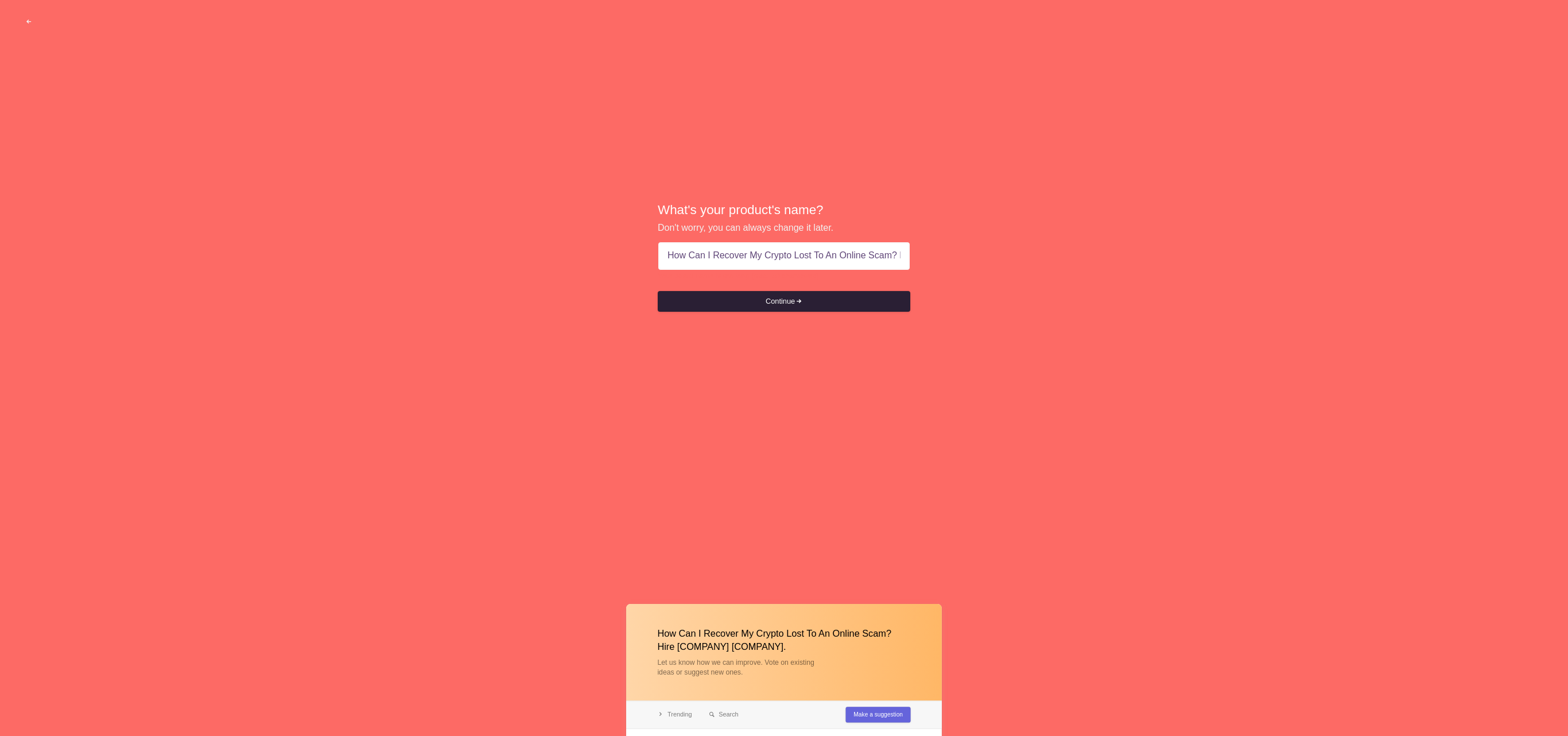 click on "Continue" at bounding box center (784, 301) 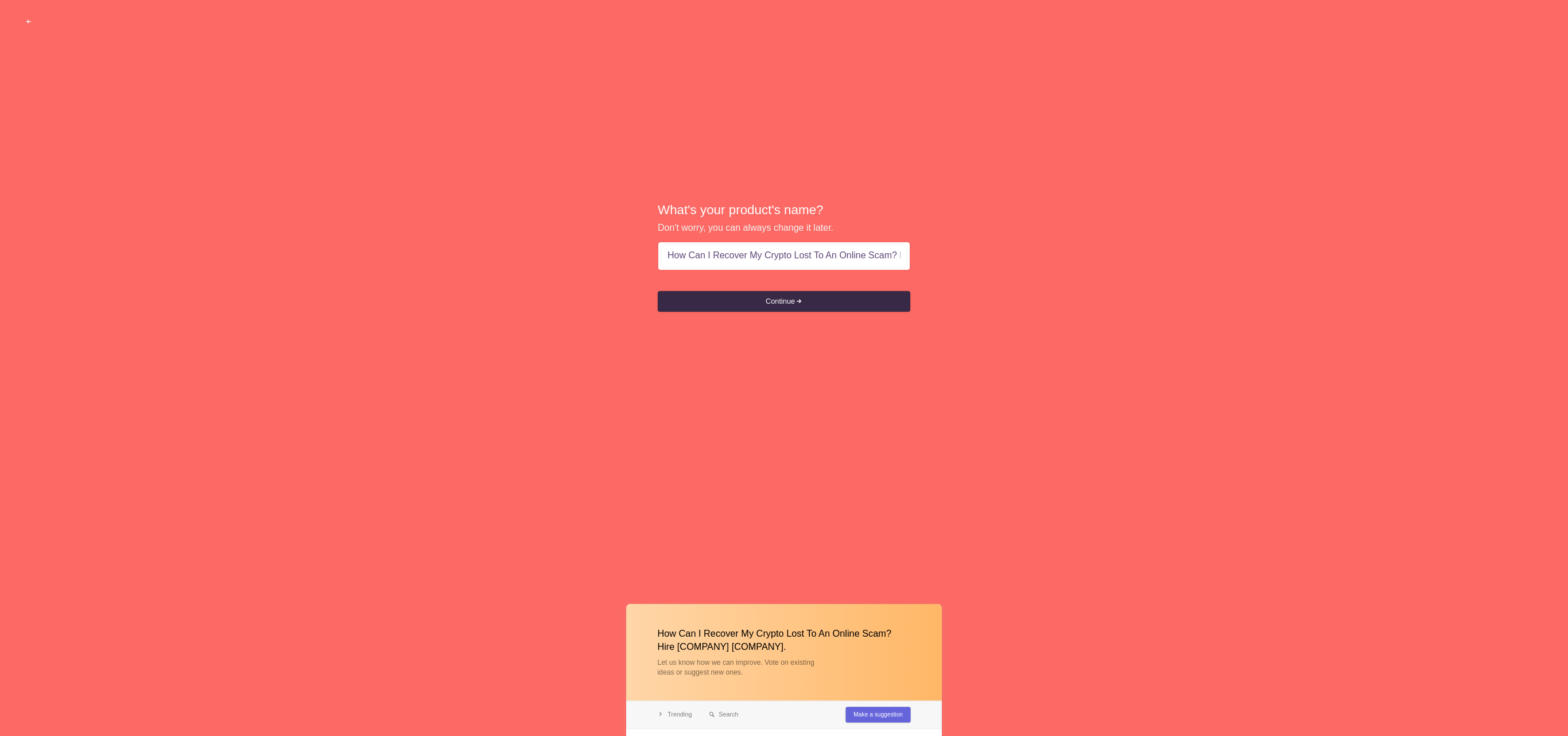 click on "Your board name is too long (max. 50 characters)" at bounding box center (784, 276) 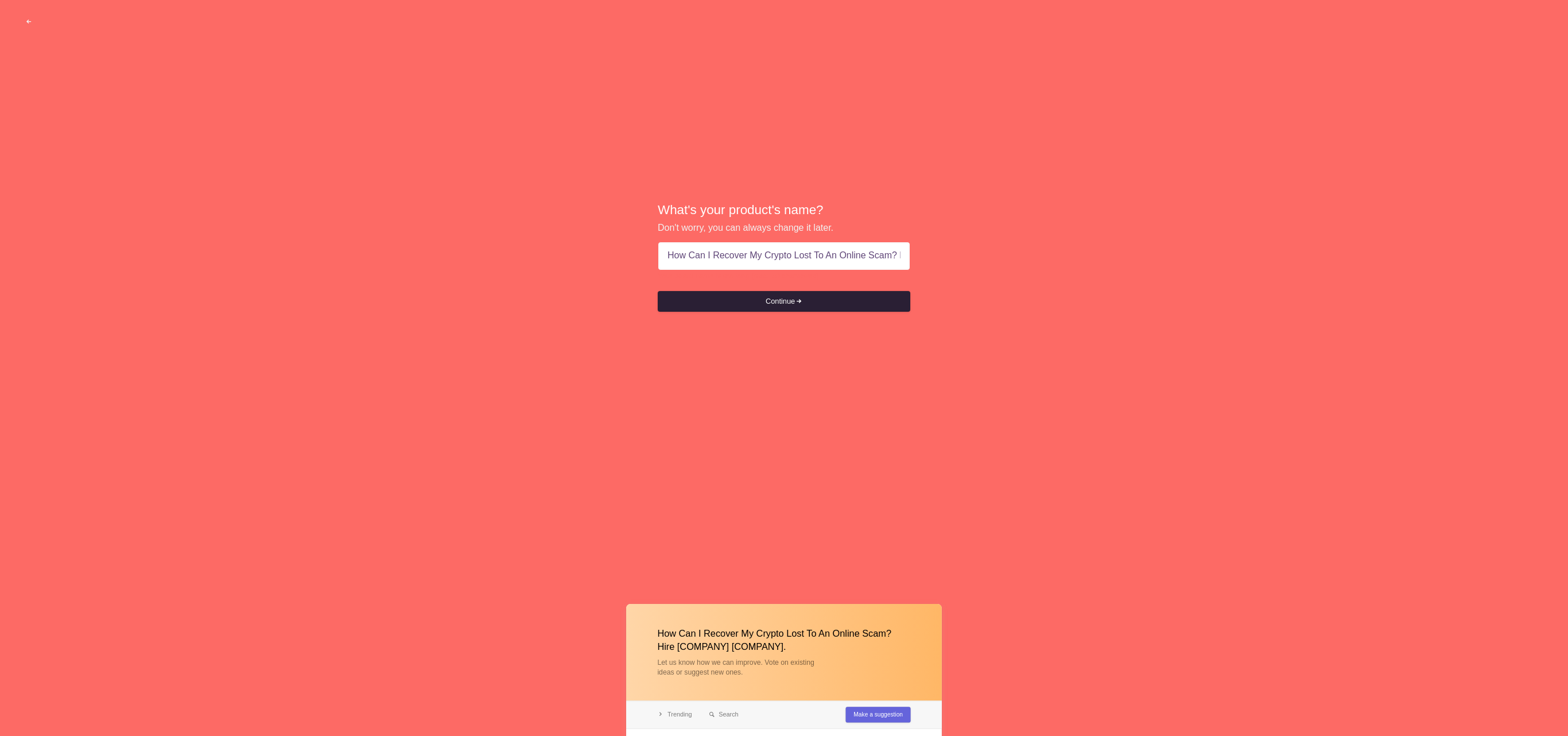 click on "Continue" at bounding box center [784, 301] 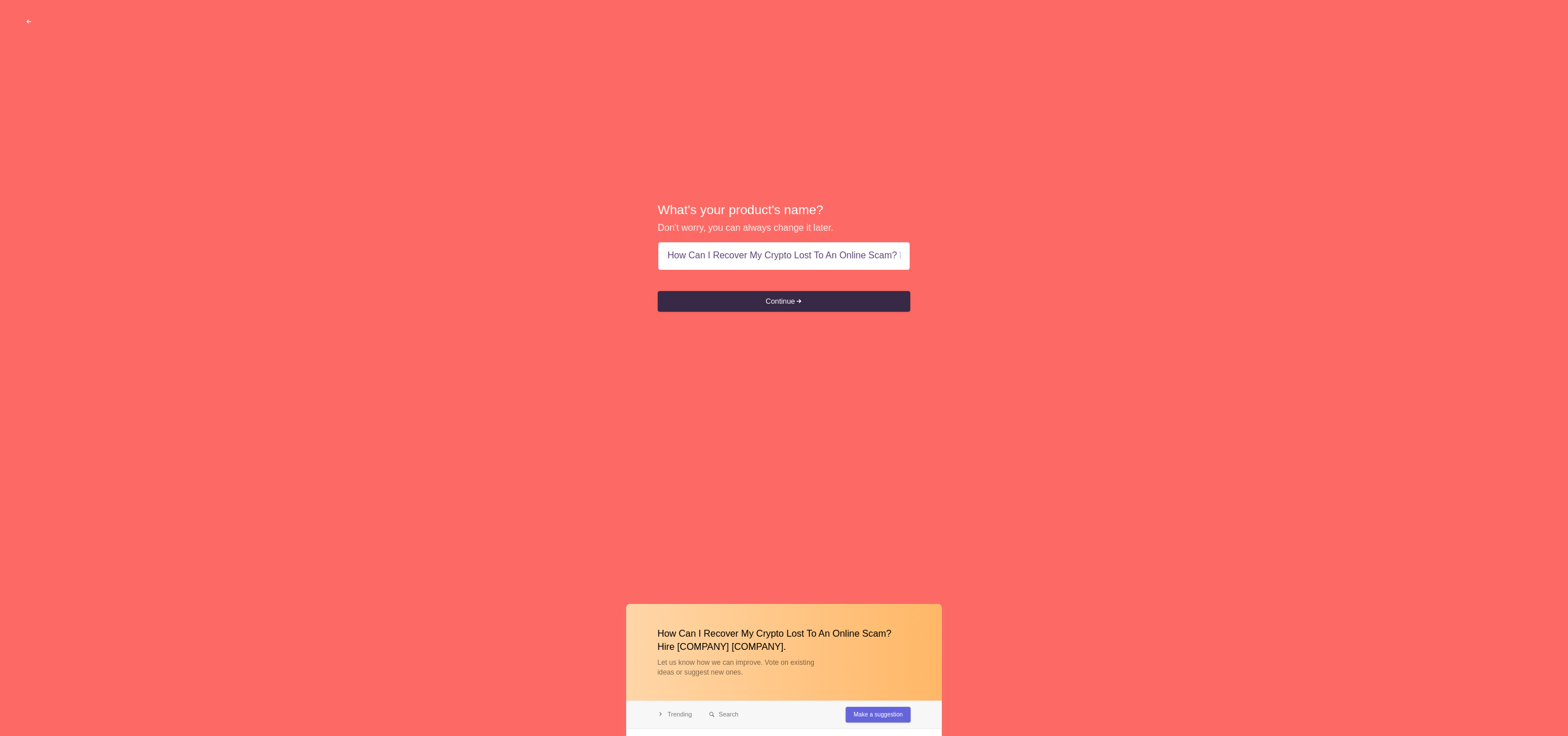 click on "Your board name is too long (max. 50 characters)" at bounding box center [784, 276] 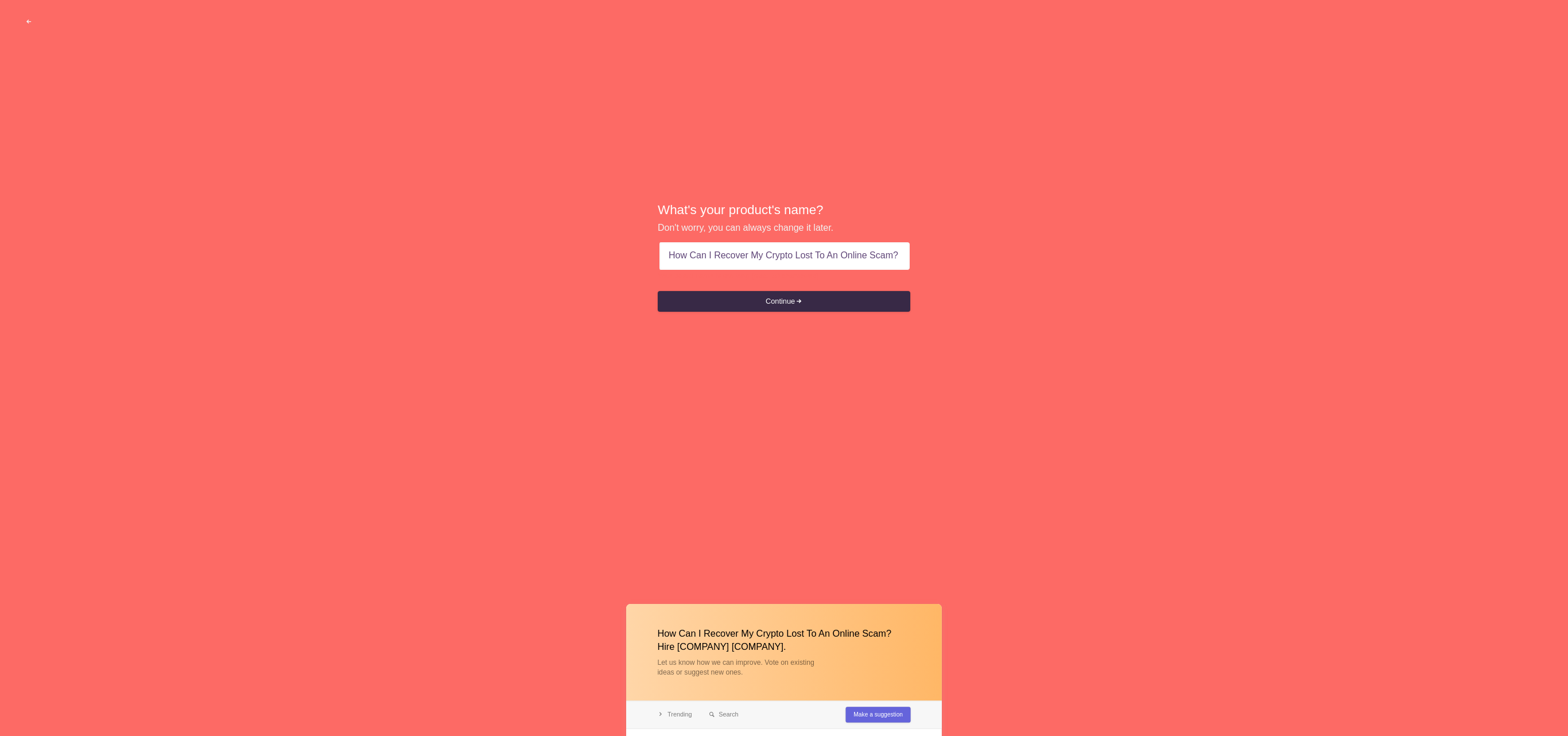 click on "How Can I Recover My Crypto Lost To An Online Scam? Hire Ghost Mystery Recovery." at bounding box center [785, 256] 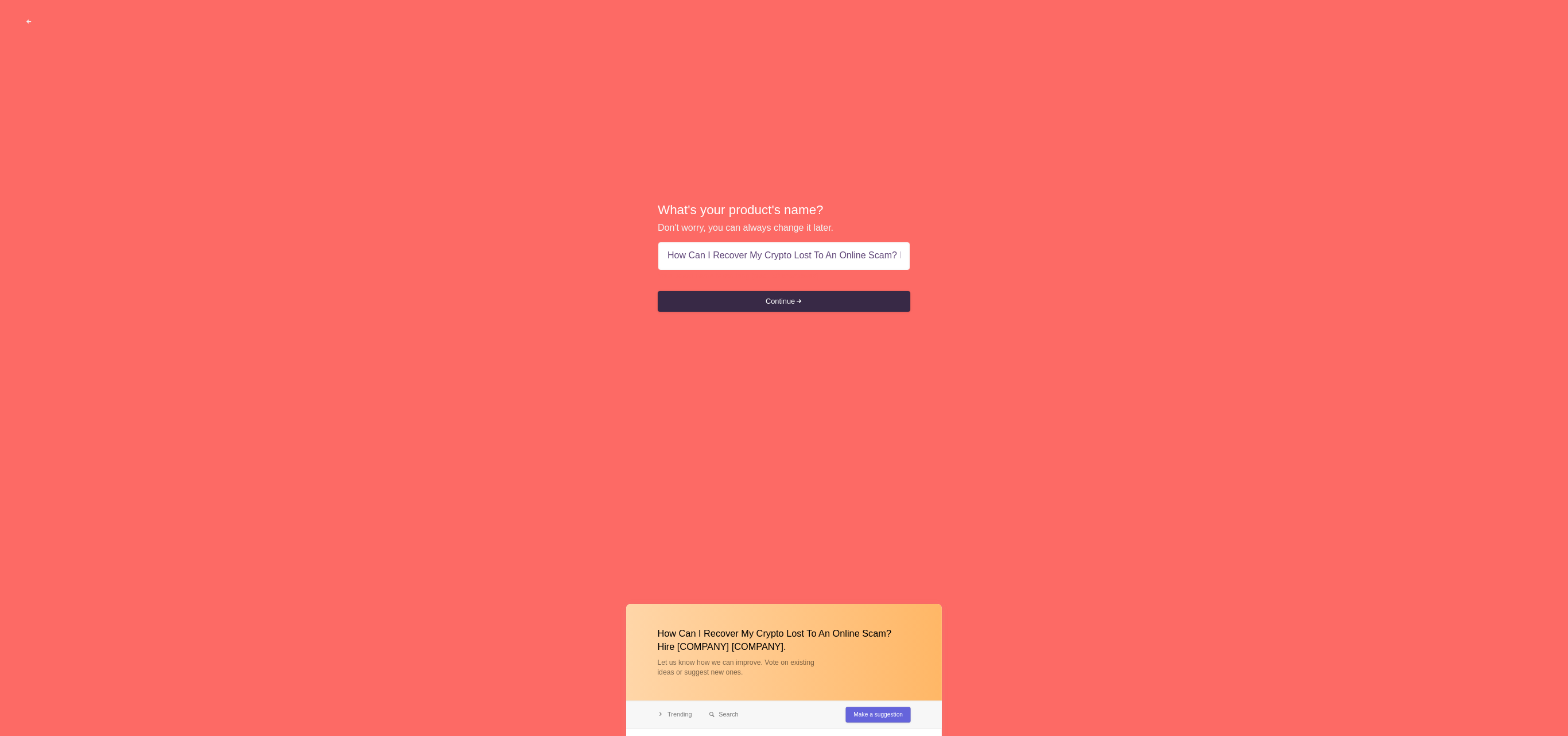 click on "What's your product's name?" at bounding box center [784, 210] 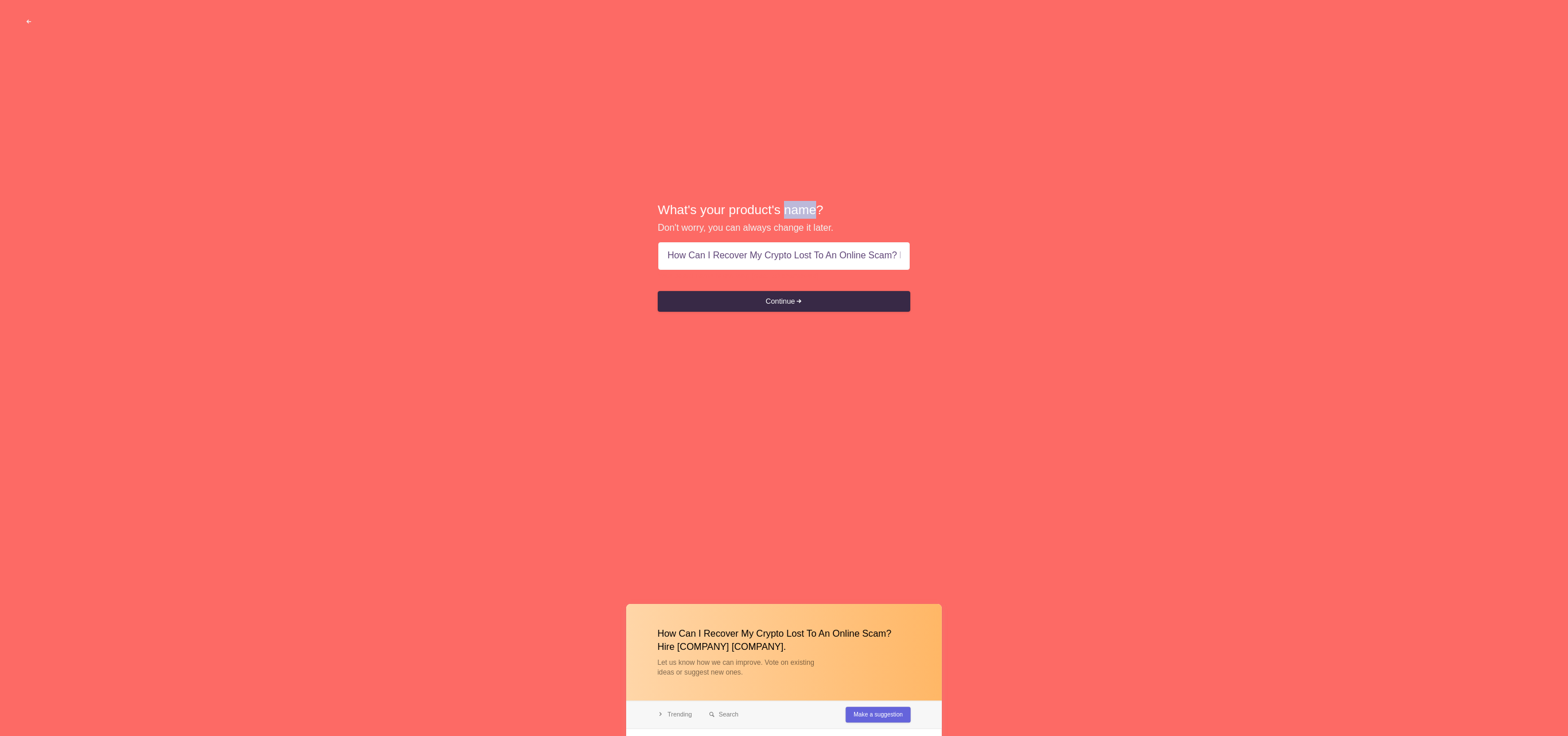 click on "What's your product's name?" at bounding box center (784, 210) 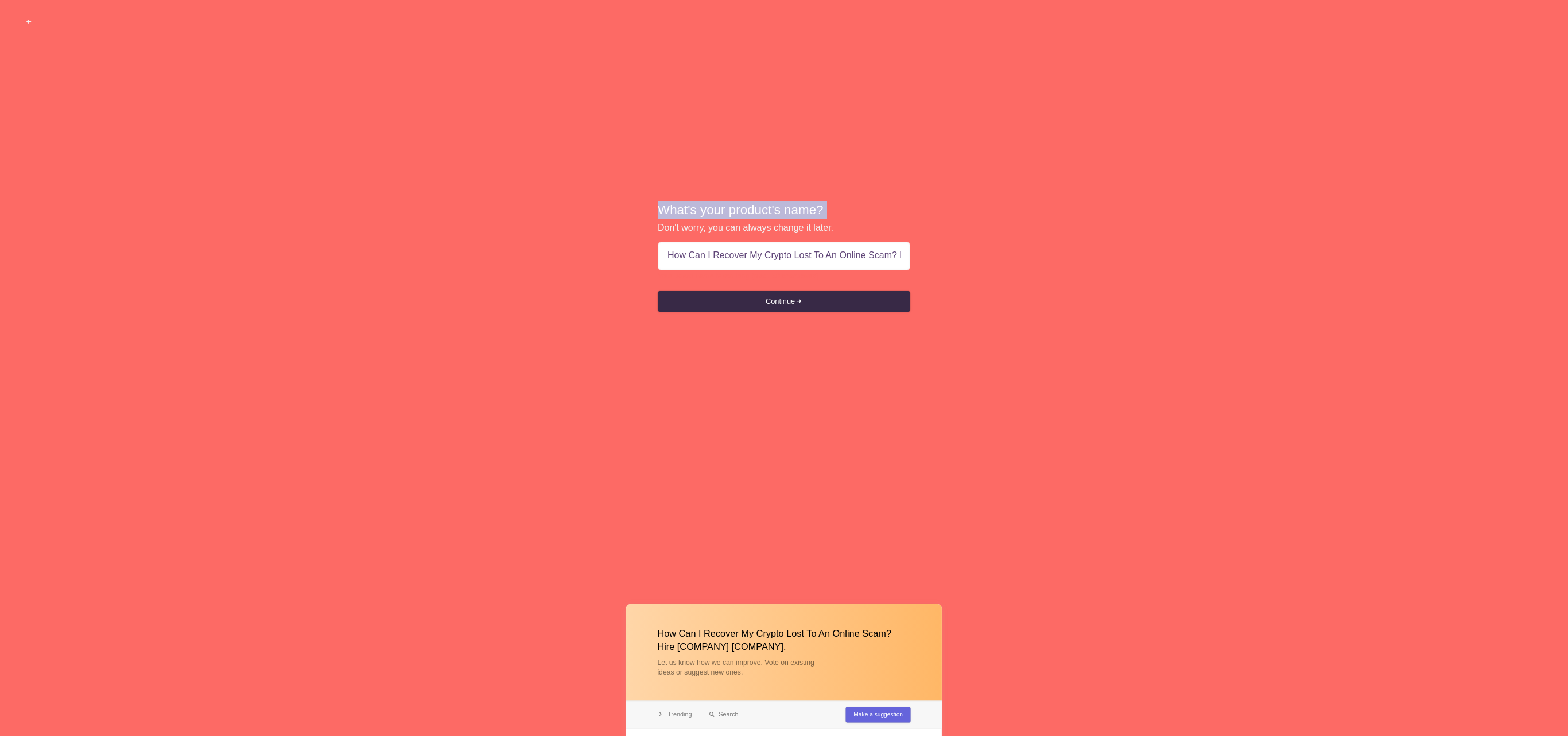 click on "What's your product's name?" at bounding box center [784, 210] 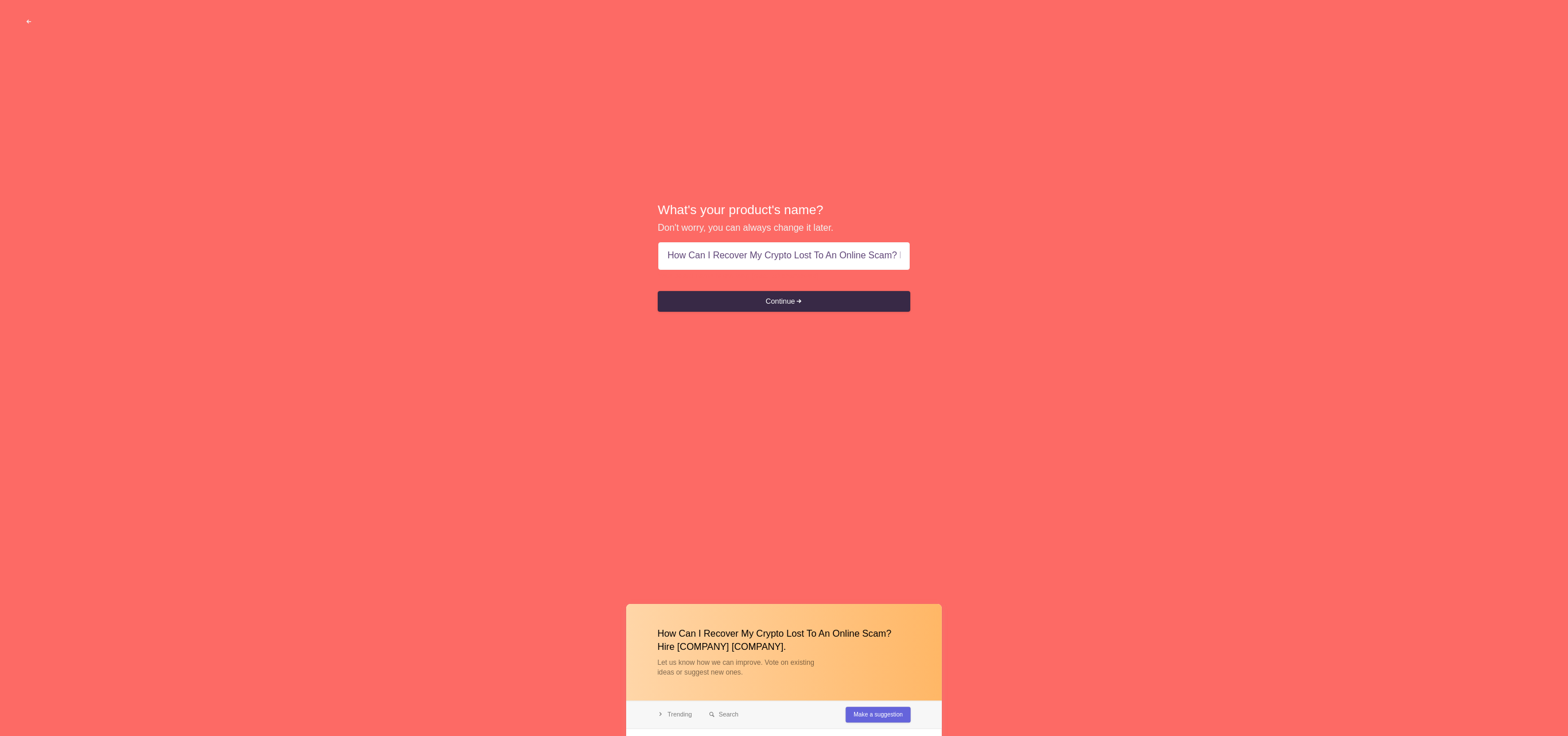 click on "What's your product's name? Don't worry, you can always change it later. How Can I Recover My Crypto Lost To An Online Scam? Hire Ghost Mystery Recovery. Your board name is too long (max. 50 characters) Continue" at bounding box center [784, 257] 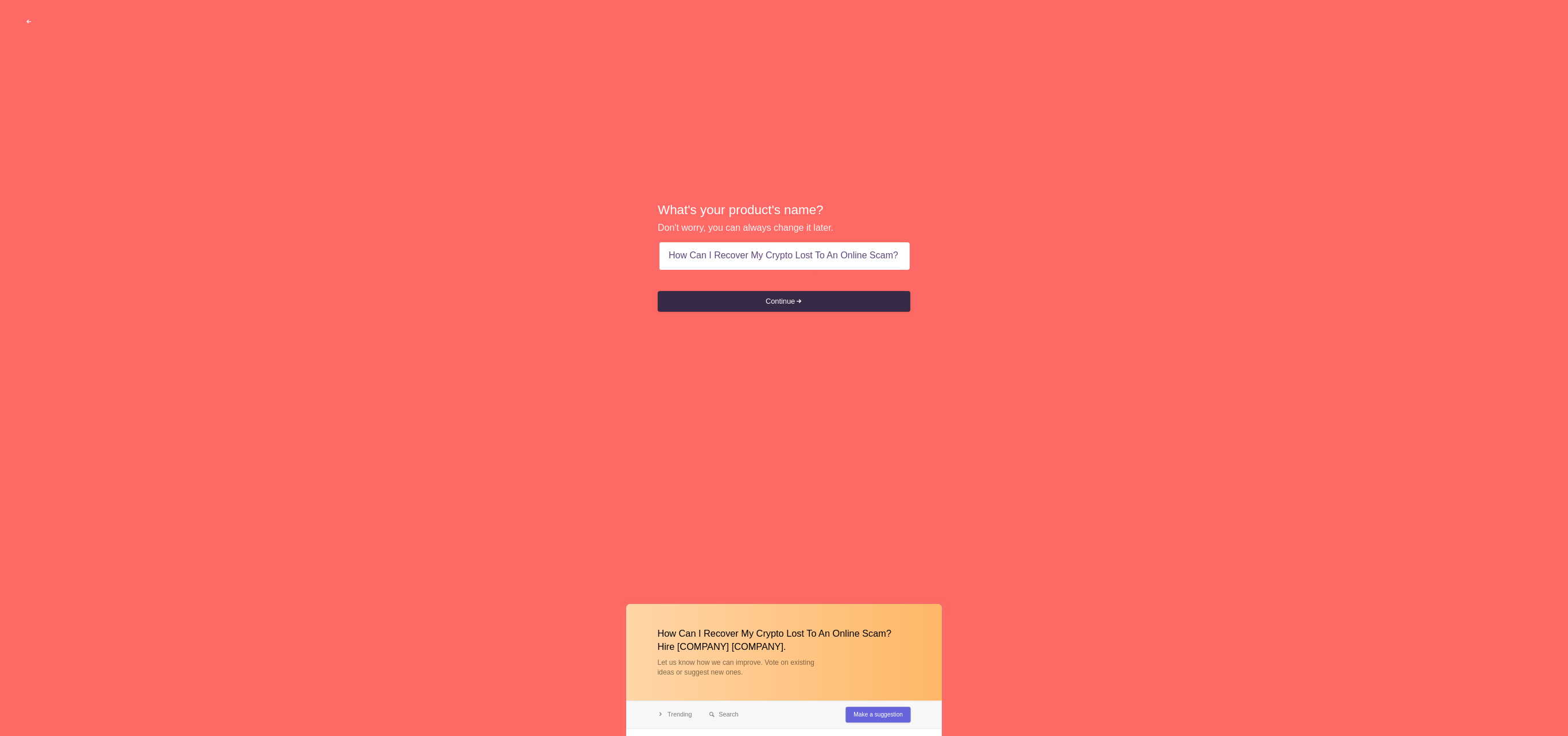 click on "How Can I Recover My Crypto Lost To An Online Scam? Hire Ghost Mystery Recovery." at bounding box center [785, 256] 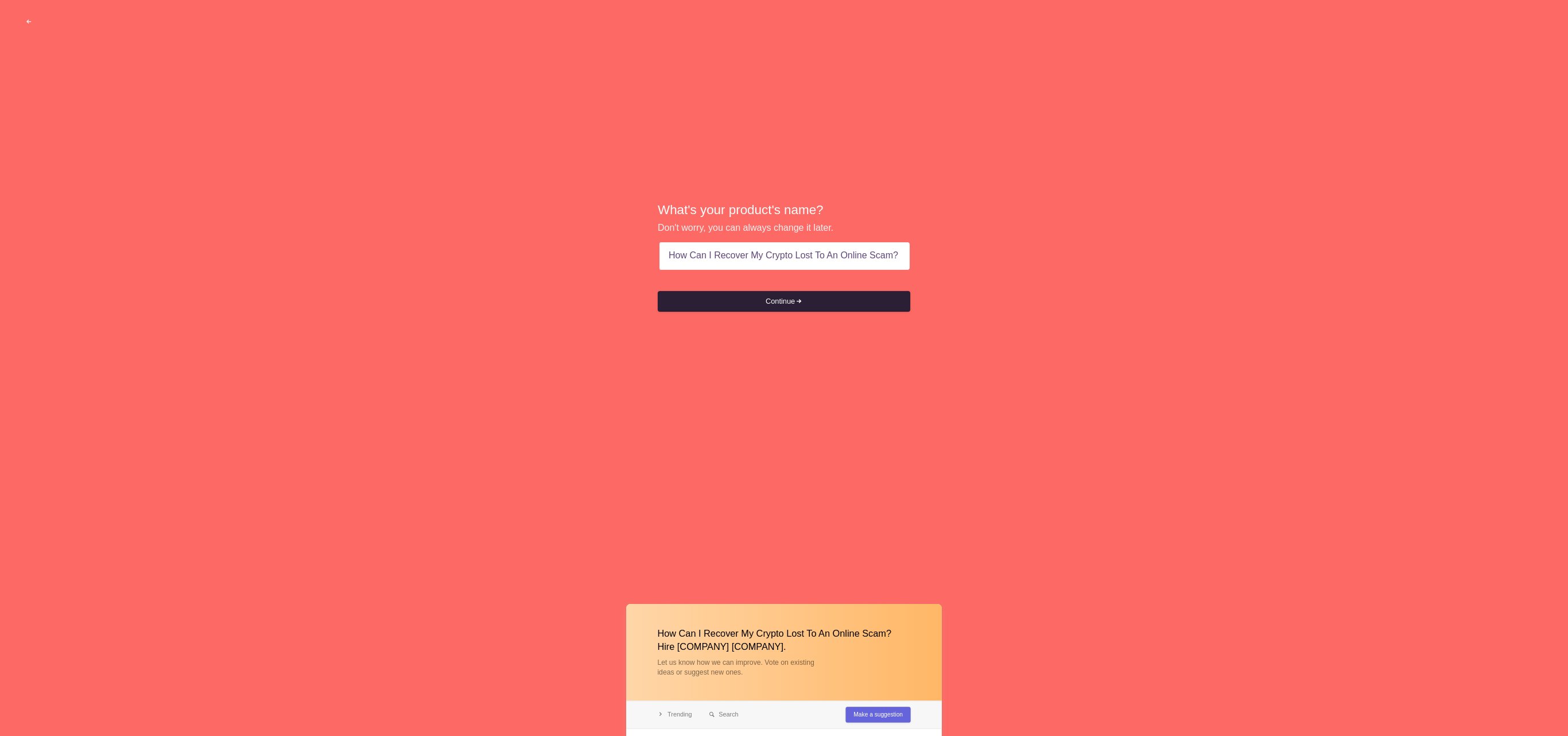 click on "Continue" at bounding box center [784, 301] 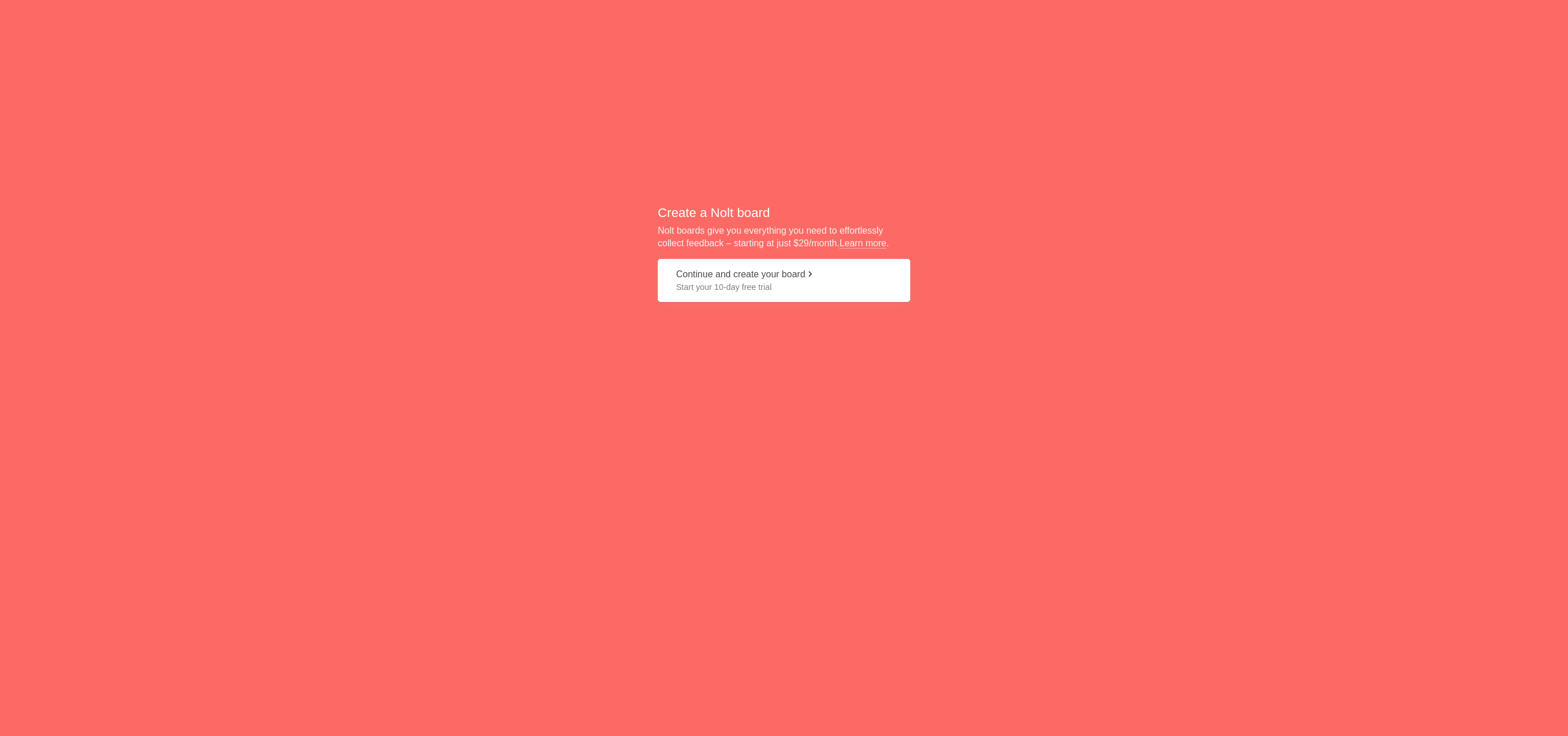scroll, scrollTop: 0, scrollLeft: 0, axis: both 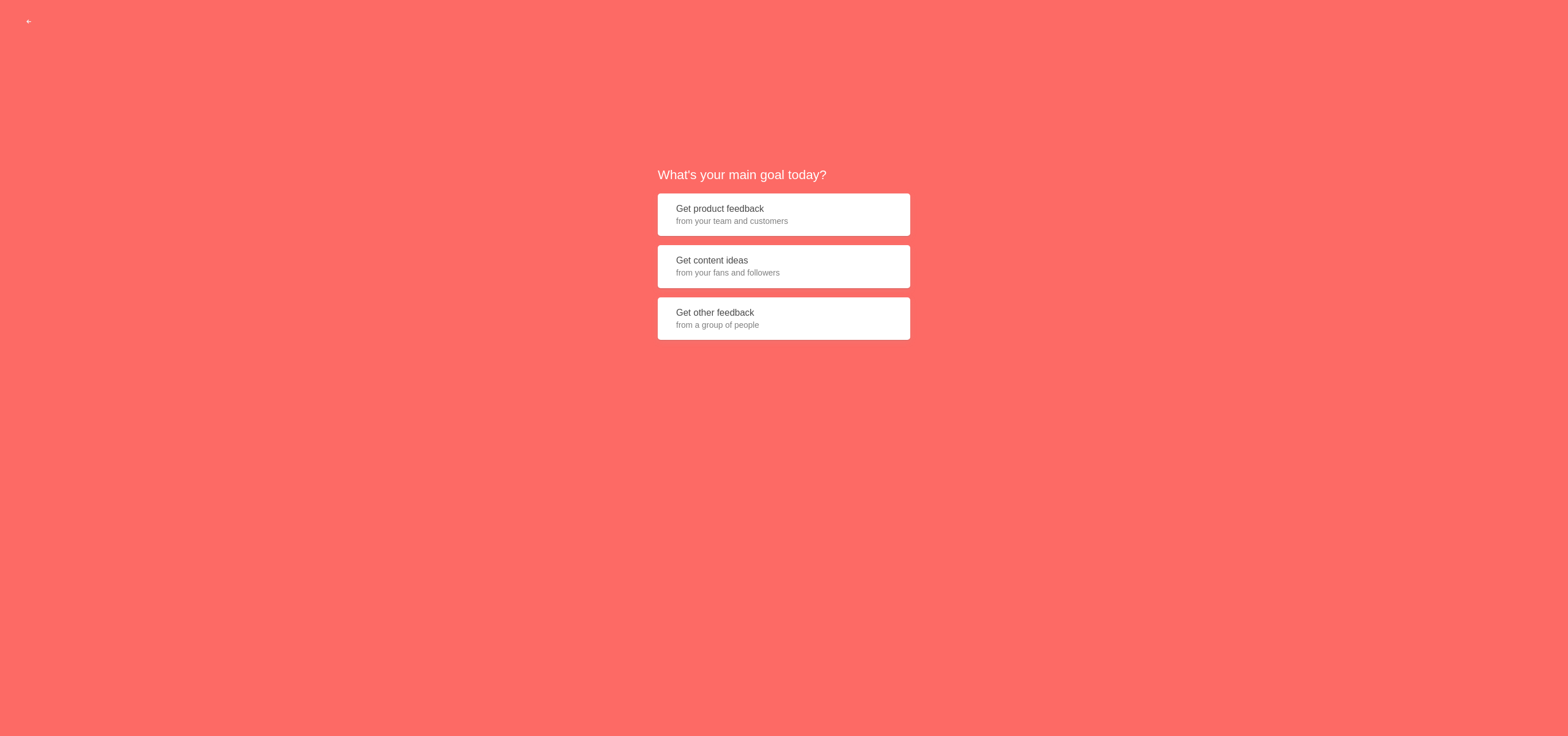 click on "What's your main goal today? Get product feedback from your team and customers Get content ideas from your fans and followers Get other feedback from a group of people" at bounding box center [784, 257] 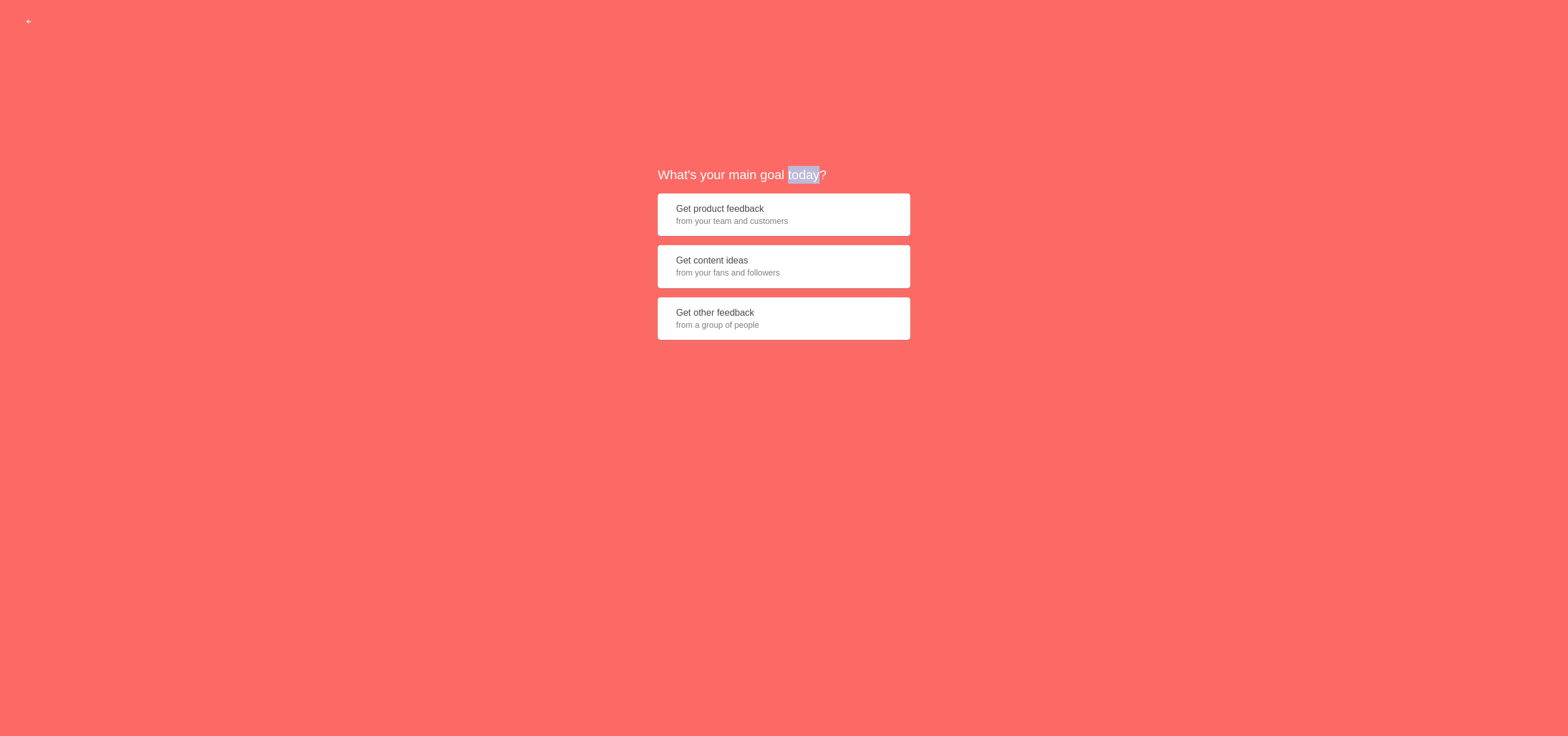 drag, startPoint x: 804, startPoint y: 172, endPoint x: 806, endPoint y: 212, distance: 40.04997 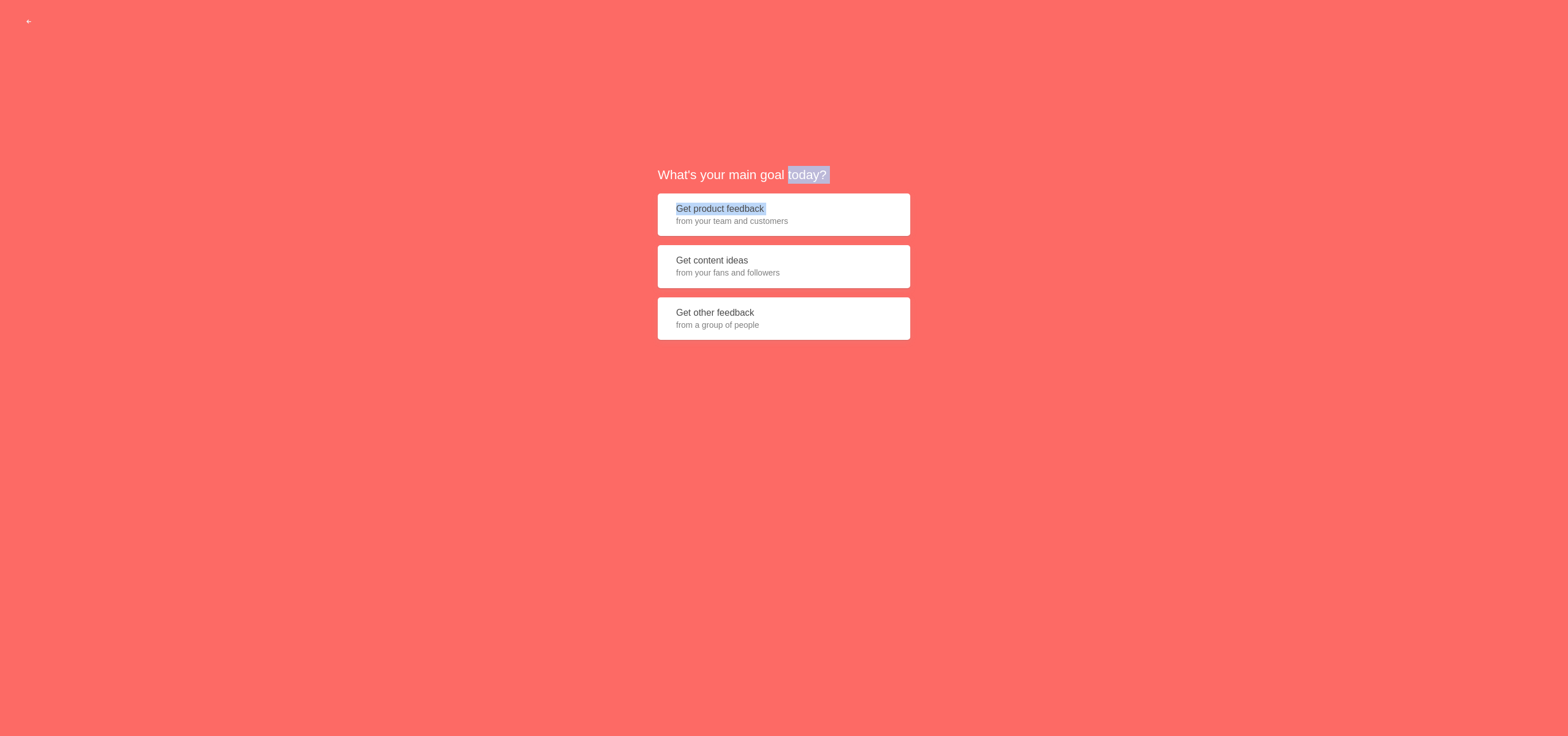click on "Get product feedback from your team and customers" at bounding box center (784, 215) 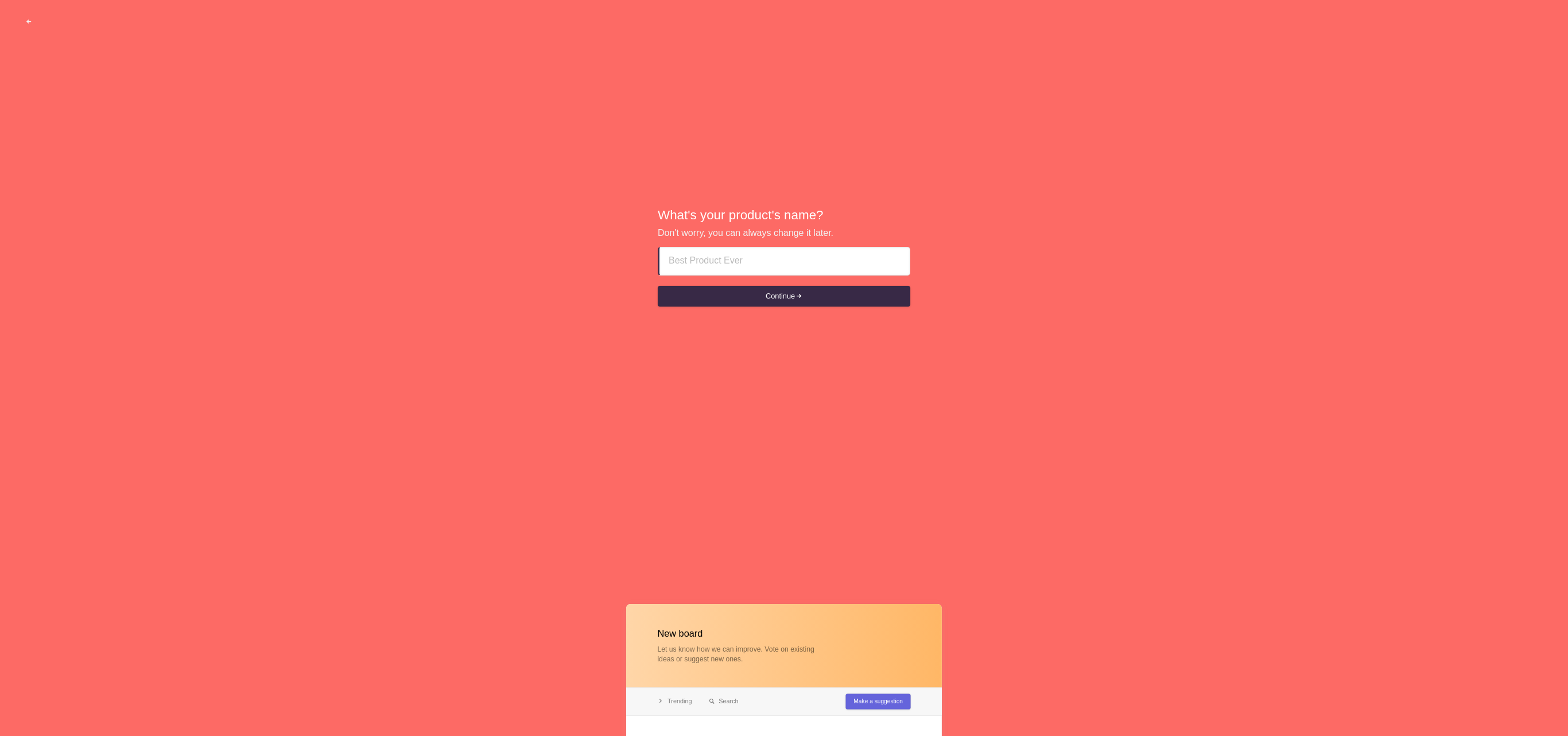 click at bounding box center (785, 261) 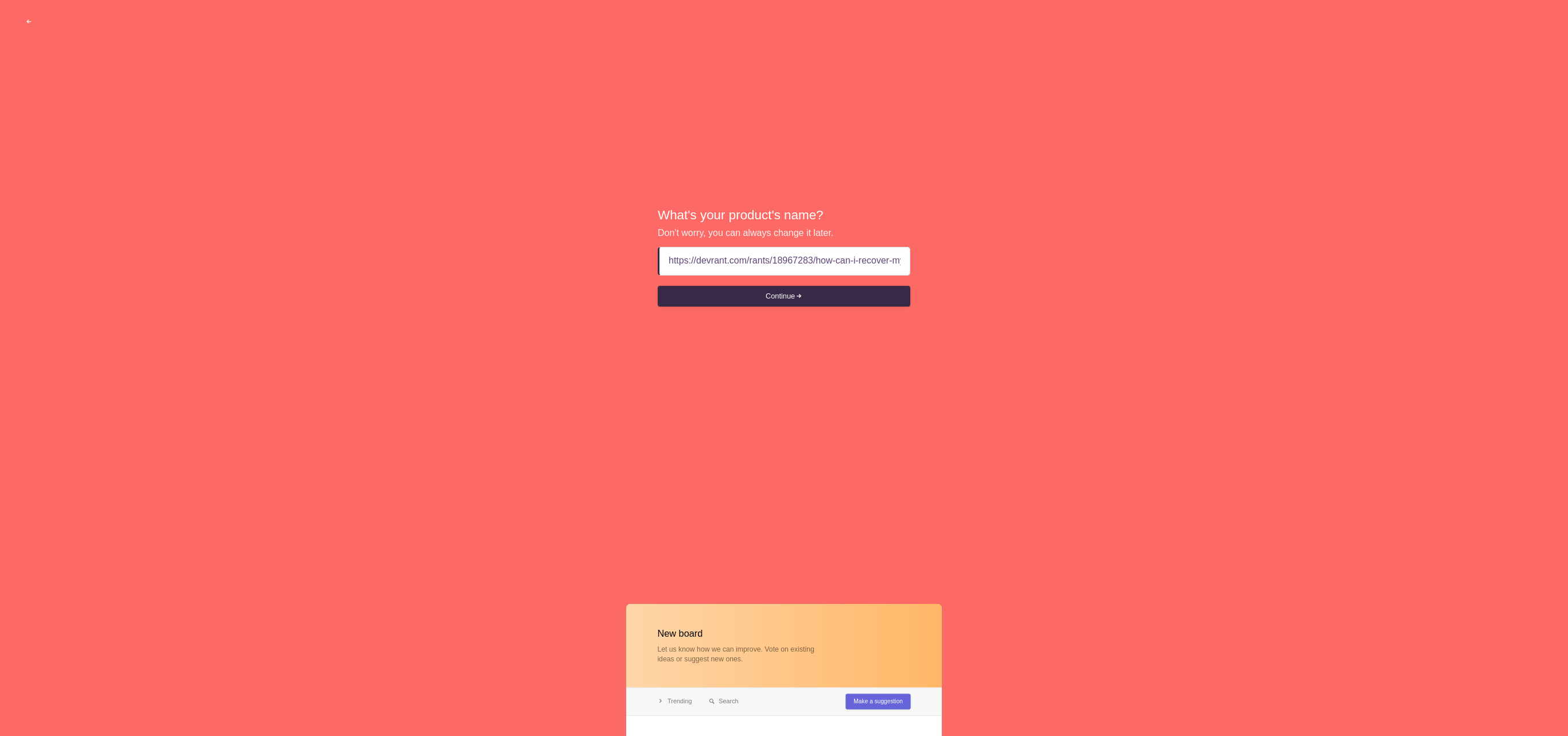 scroll, scrollTop: 0, scrollLeft: 264, axis: horizontal 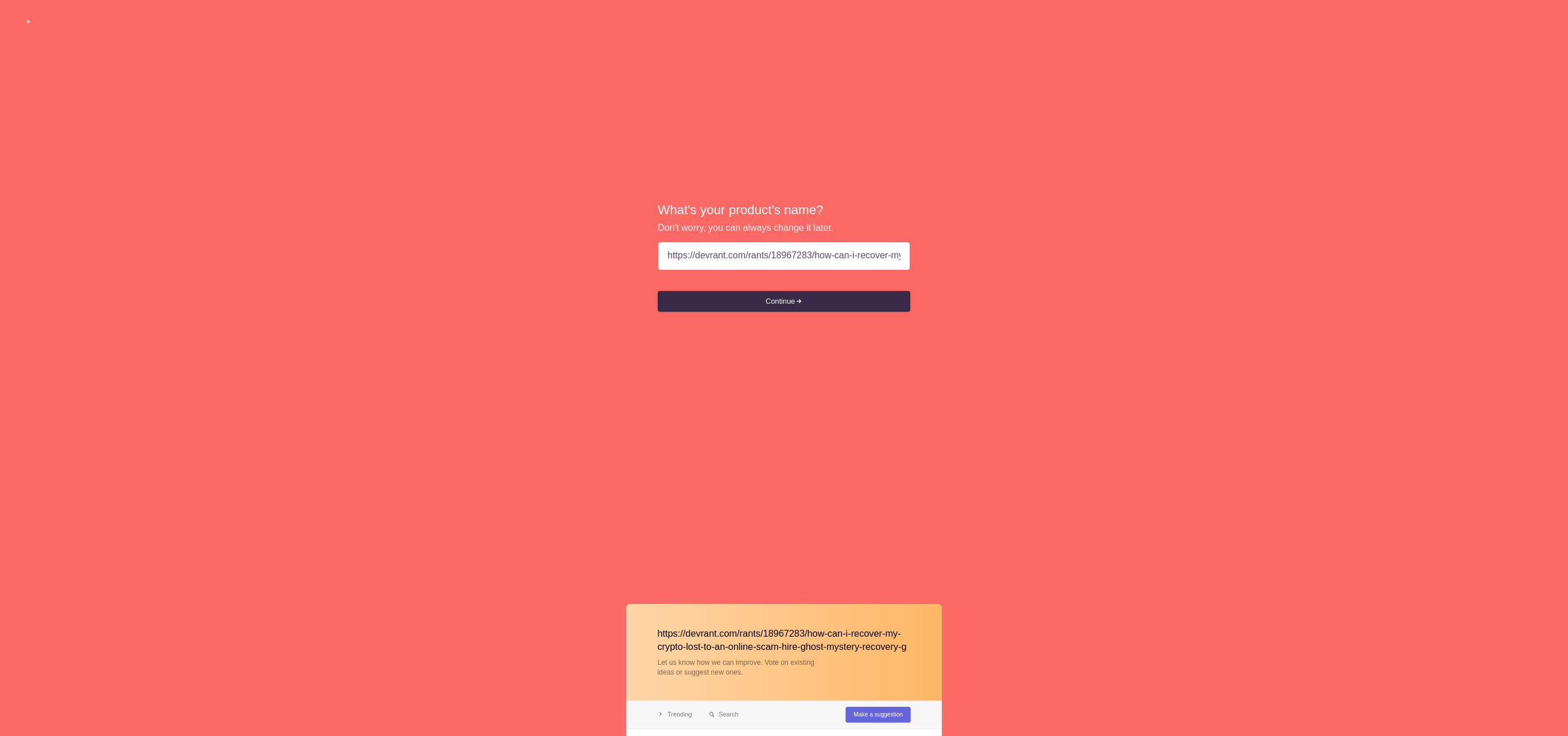 drag, startPoint x: 809, startPoint y: 270, endPoint x: 950, endPoint y: 268, distance: 141.01418 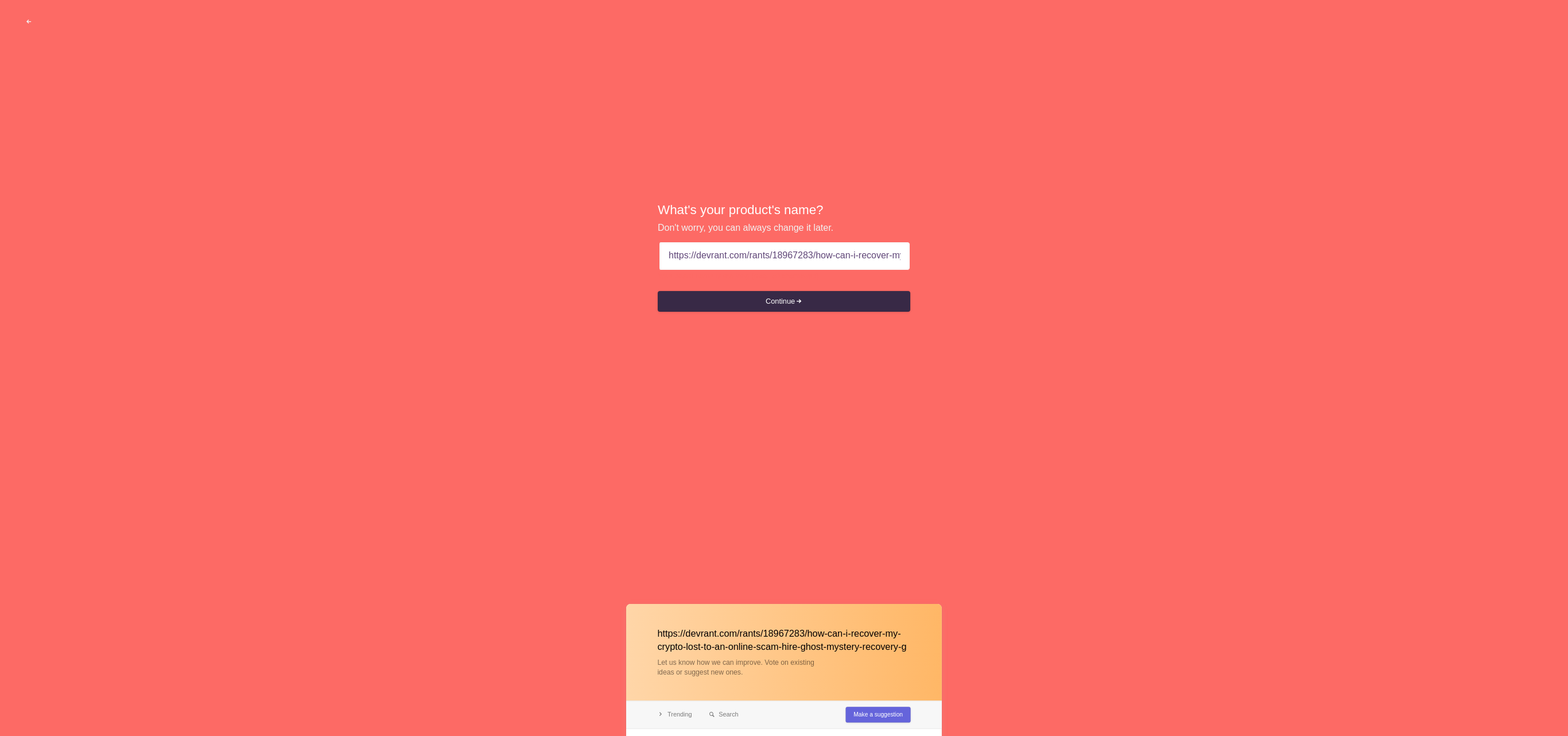 scroll, scrollTop: 0, scrollLeft: 264, axis: horizontal 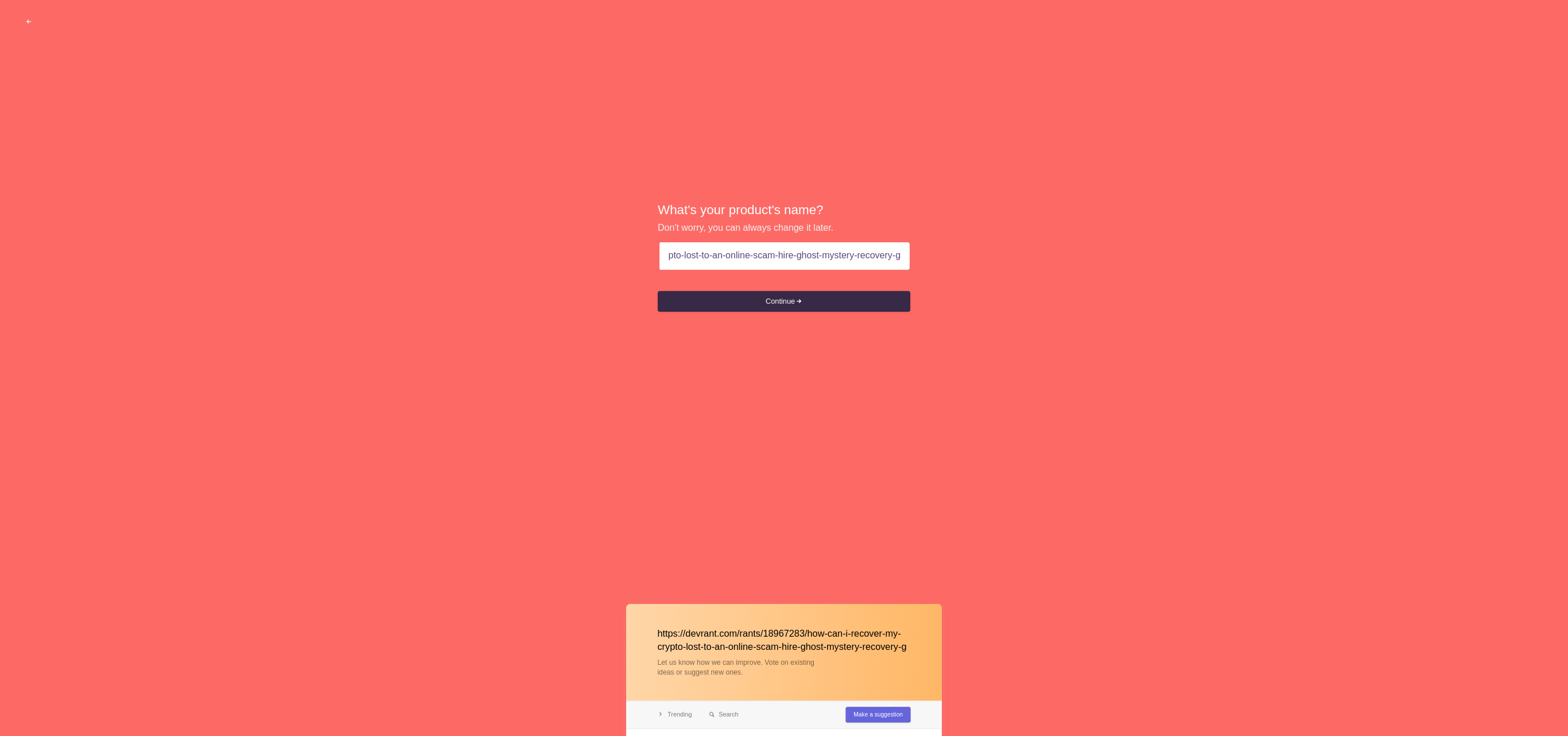 drag, startPoint x: 859, startPoint y: 250, endPoint x: 1136, endPoint y: 230, distance: 277.721 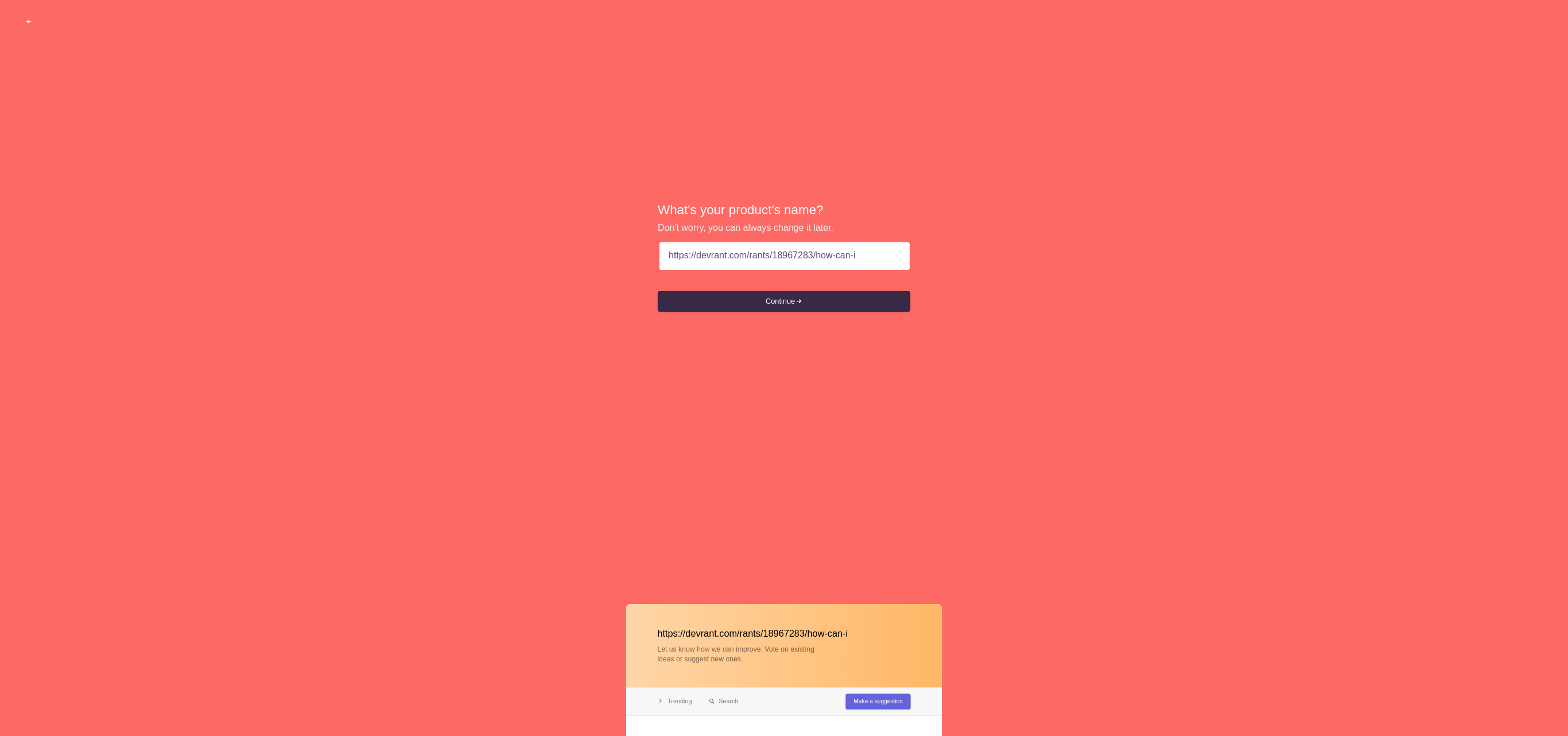 scroll, scrollTop: 0, scrollLeft: 0, axis: both 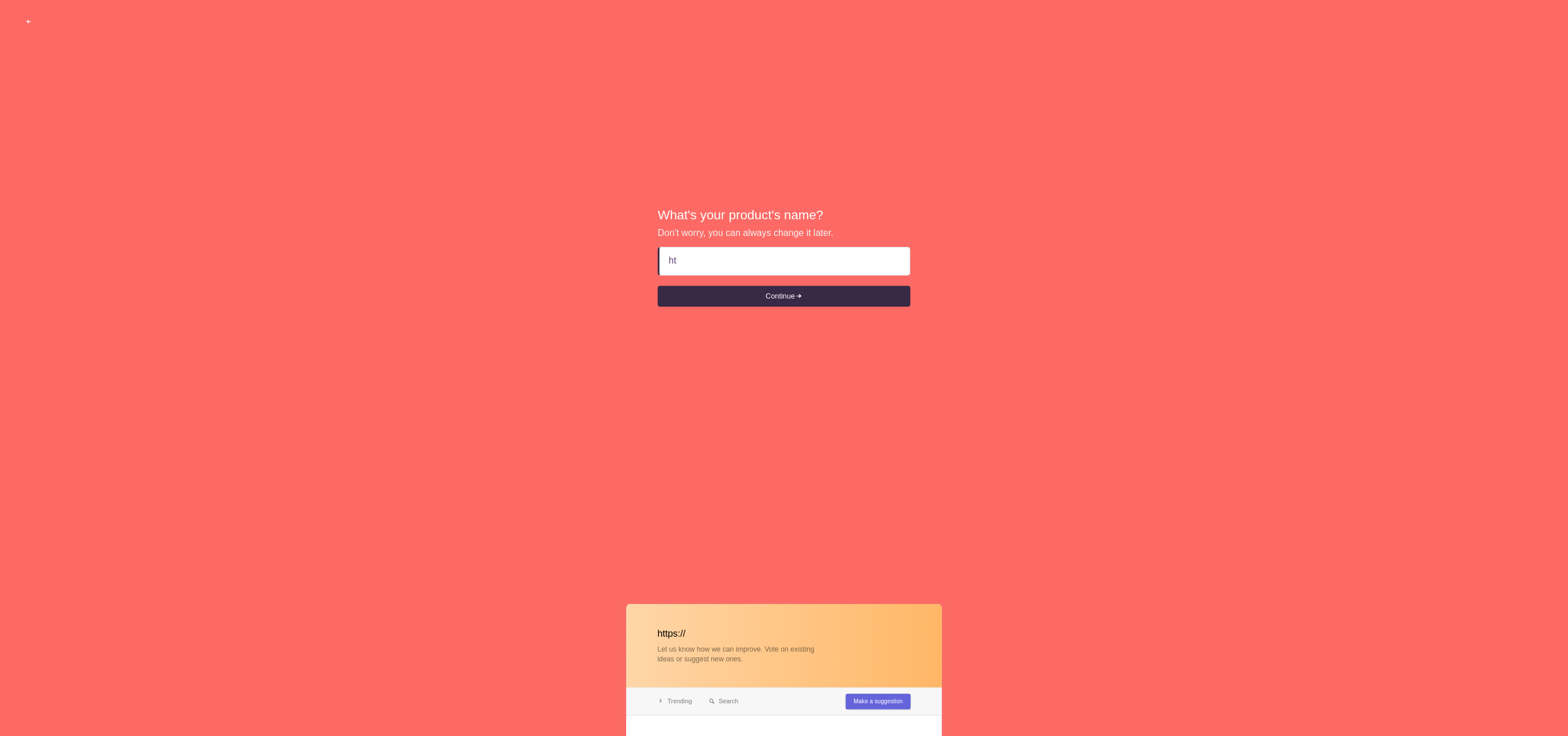 type on "h" 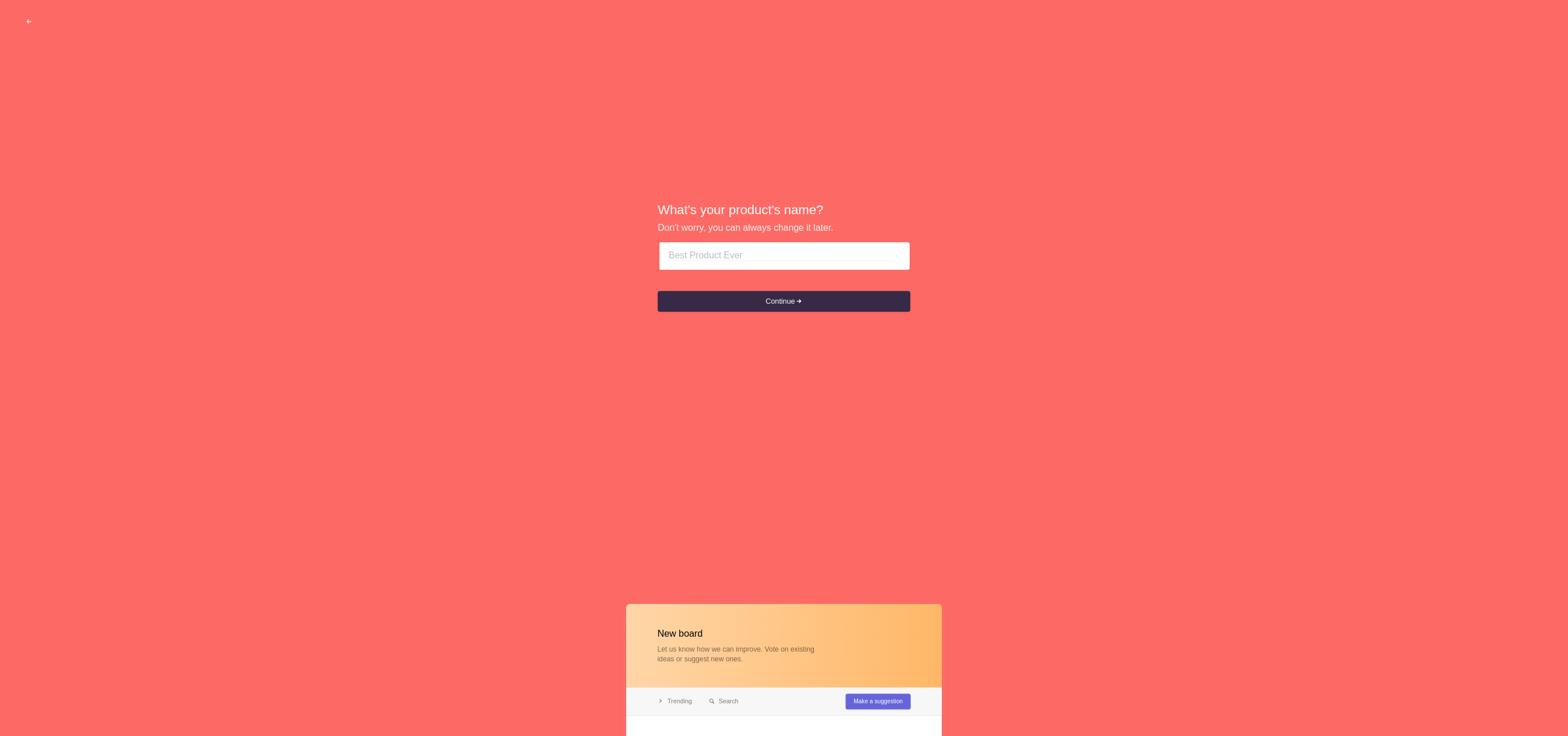 paste on "How Can I Recover My Crypto Lost To An Online Scam? Hire Ghost Mystery Recovery." 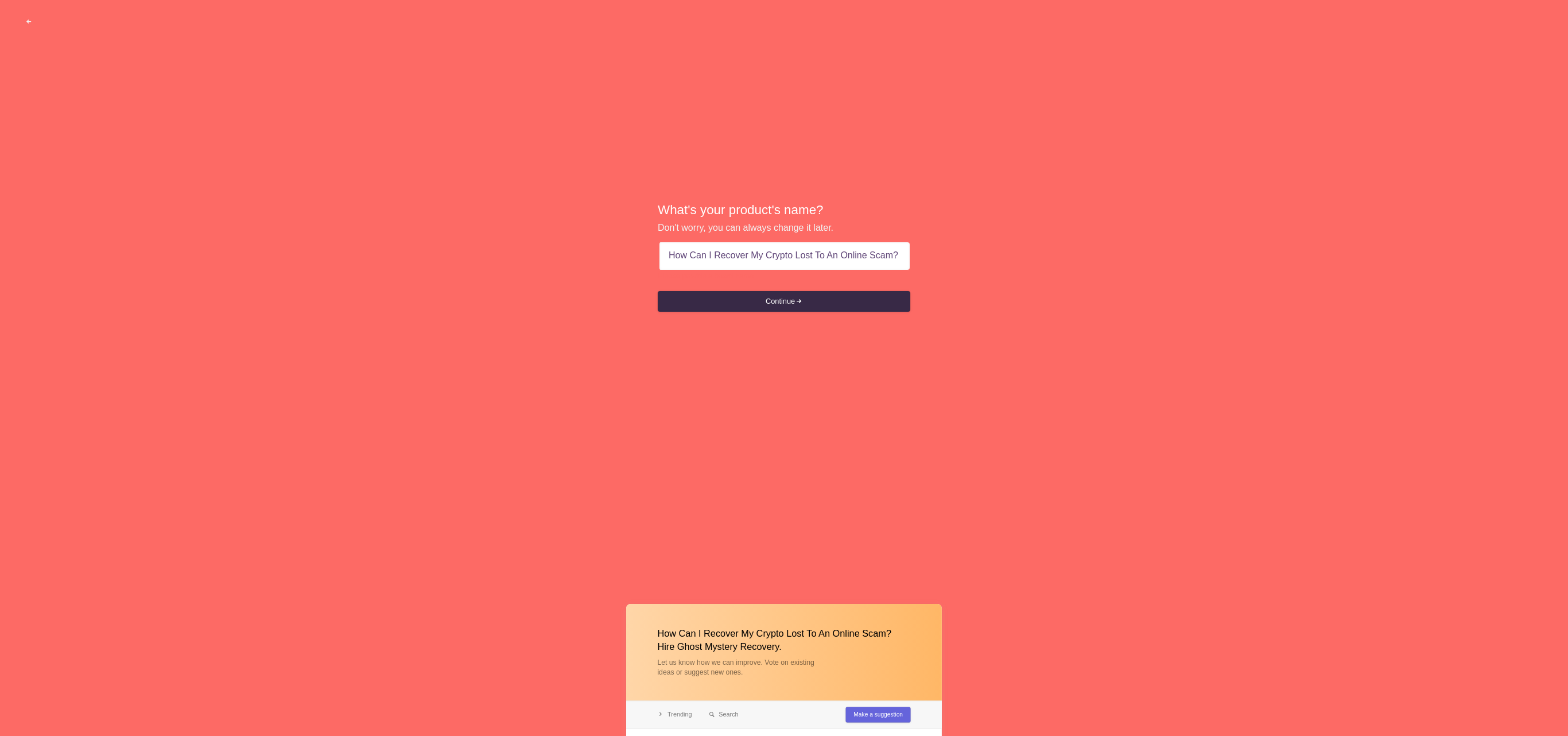scroll, scrollTop: 0, scrollLeft: 112, axis: horizontal 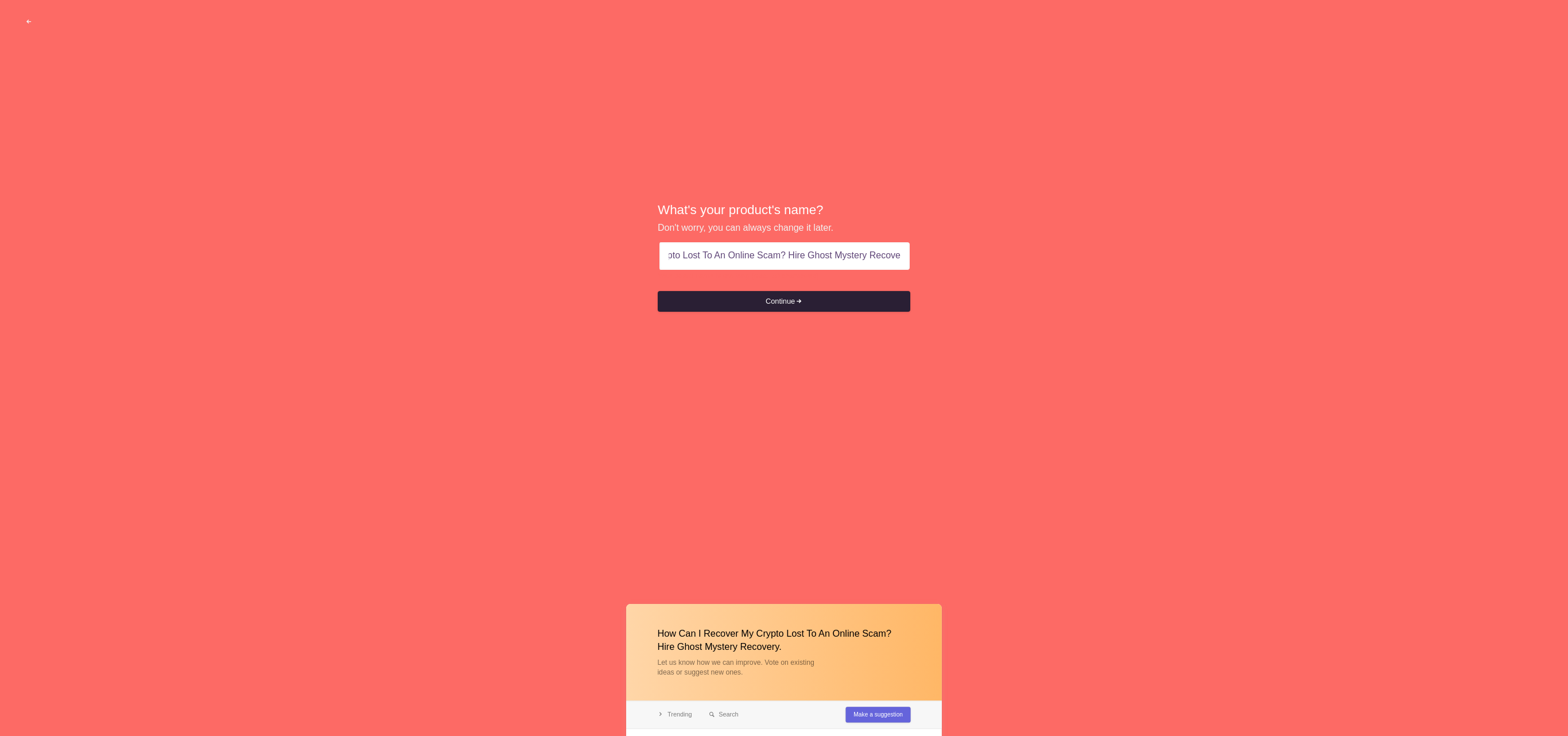 click on "Continue" at bounding box center [784, 301] 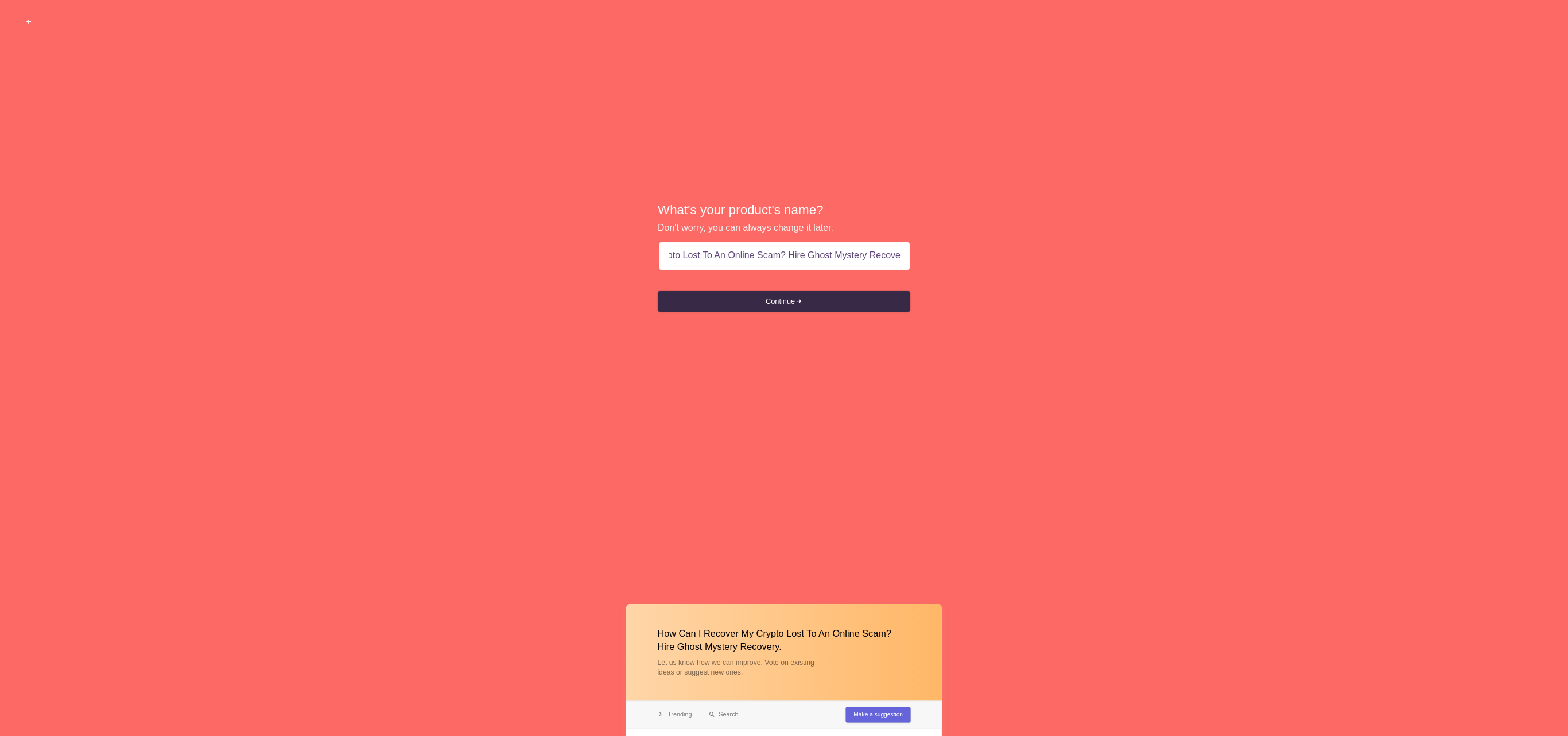 type on "How Can I Recover My Crypto Lost To An Online Scam? Hire Ghost Mystery Recovery." 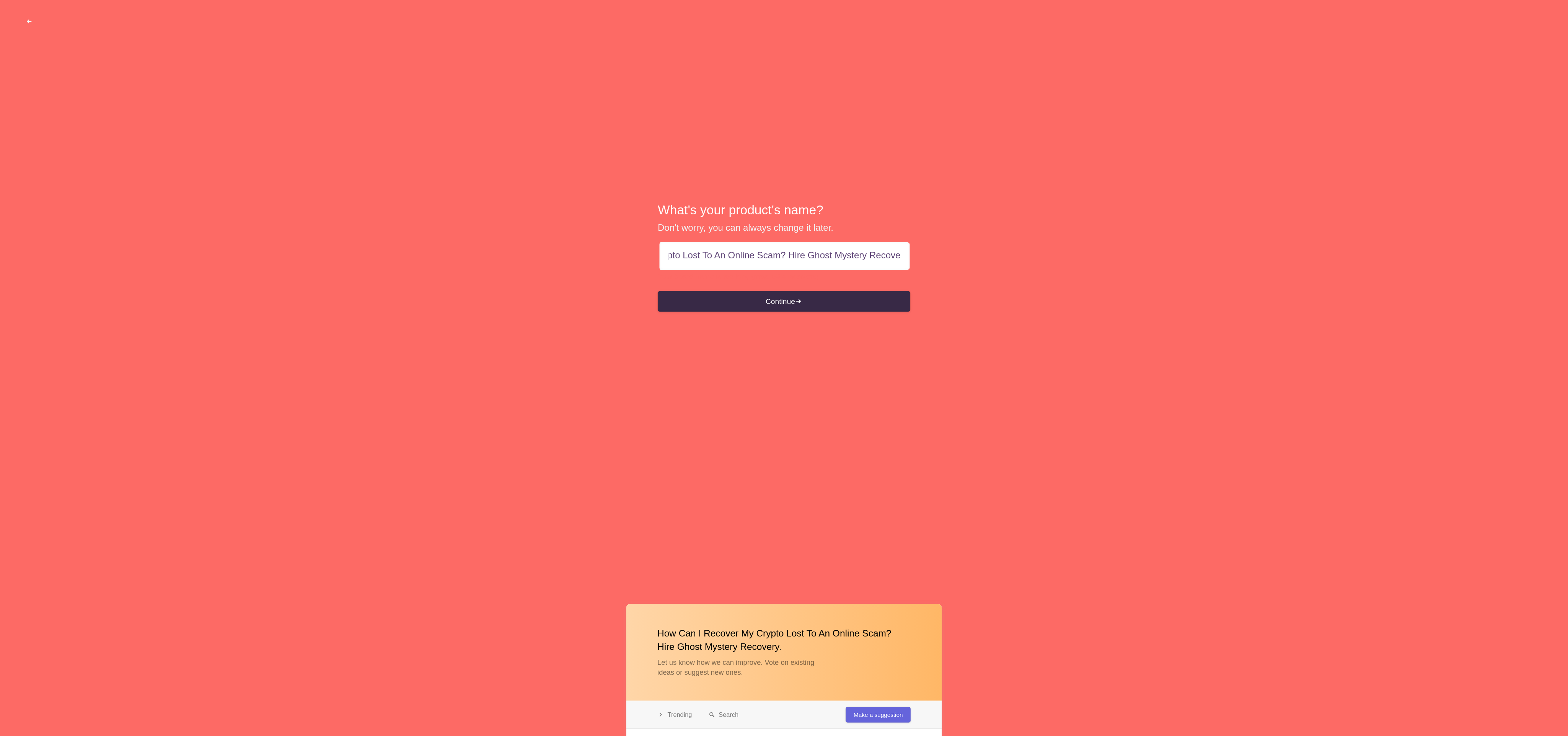 scroll, scrollTop: 0, scrollLeft: 0, axis: both 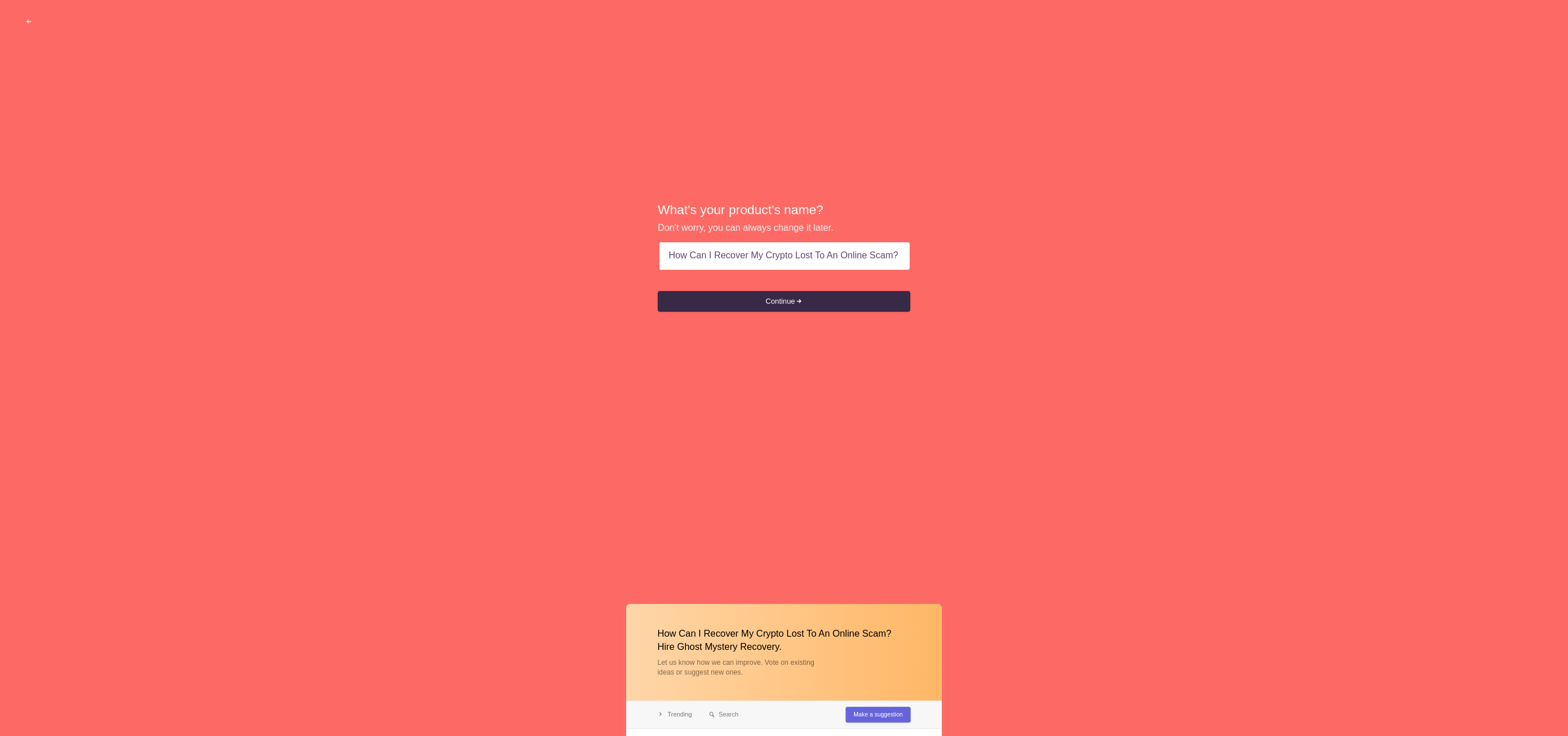 click at bounding box center [784, 838] 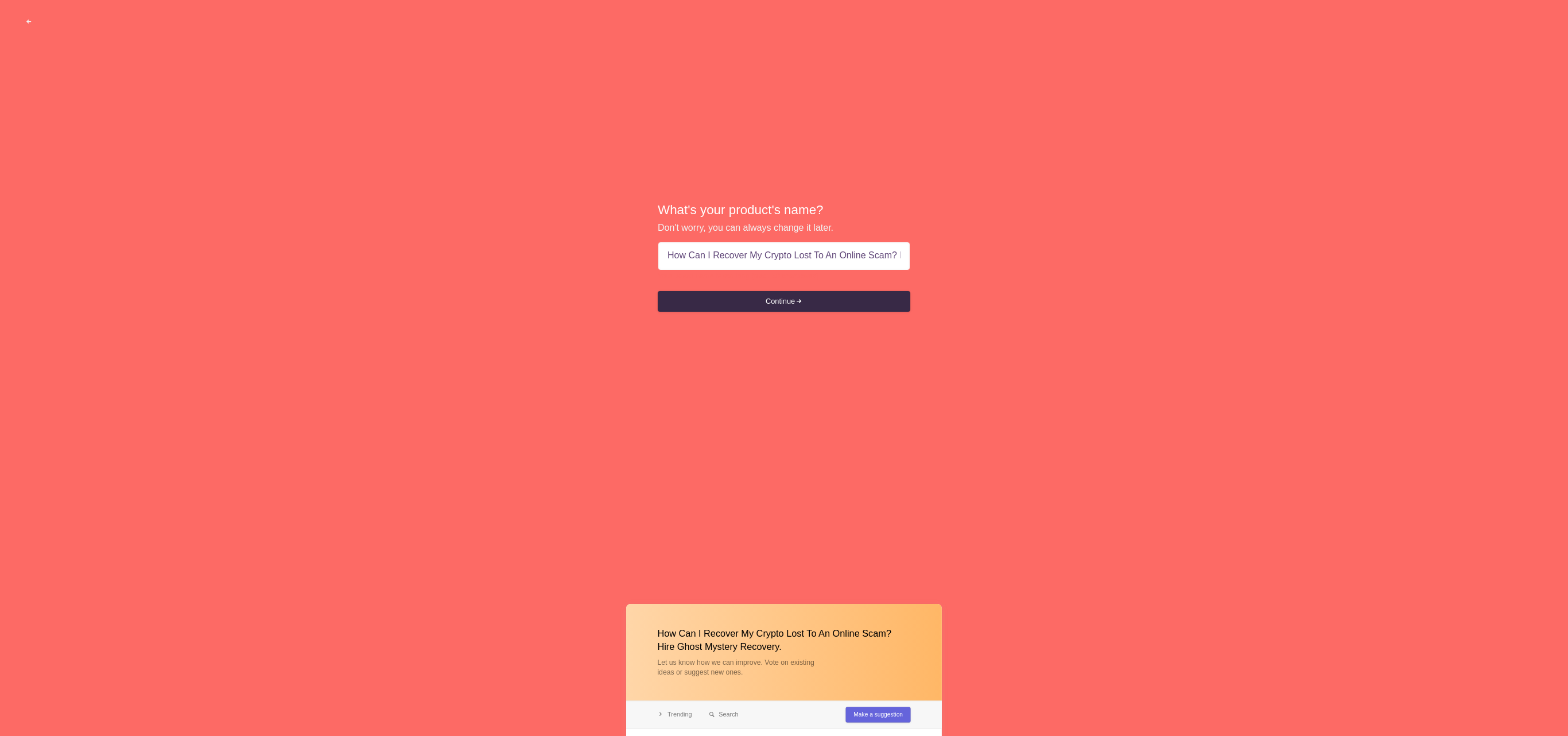 click at bounding box center [784, 838] 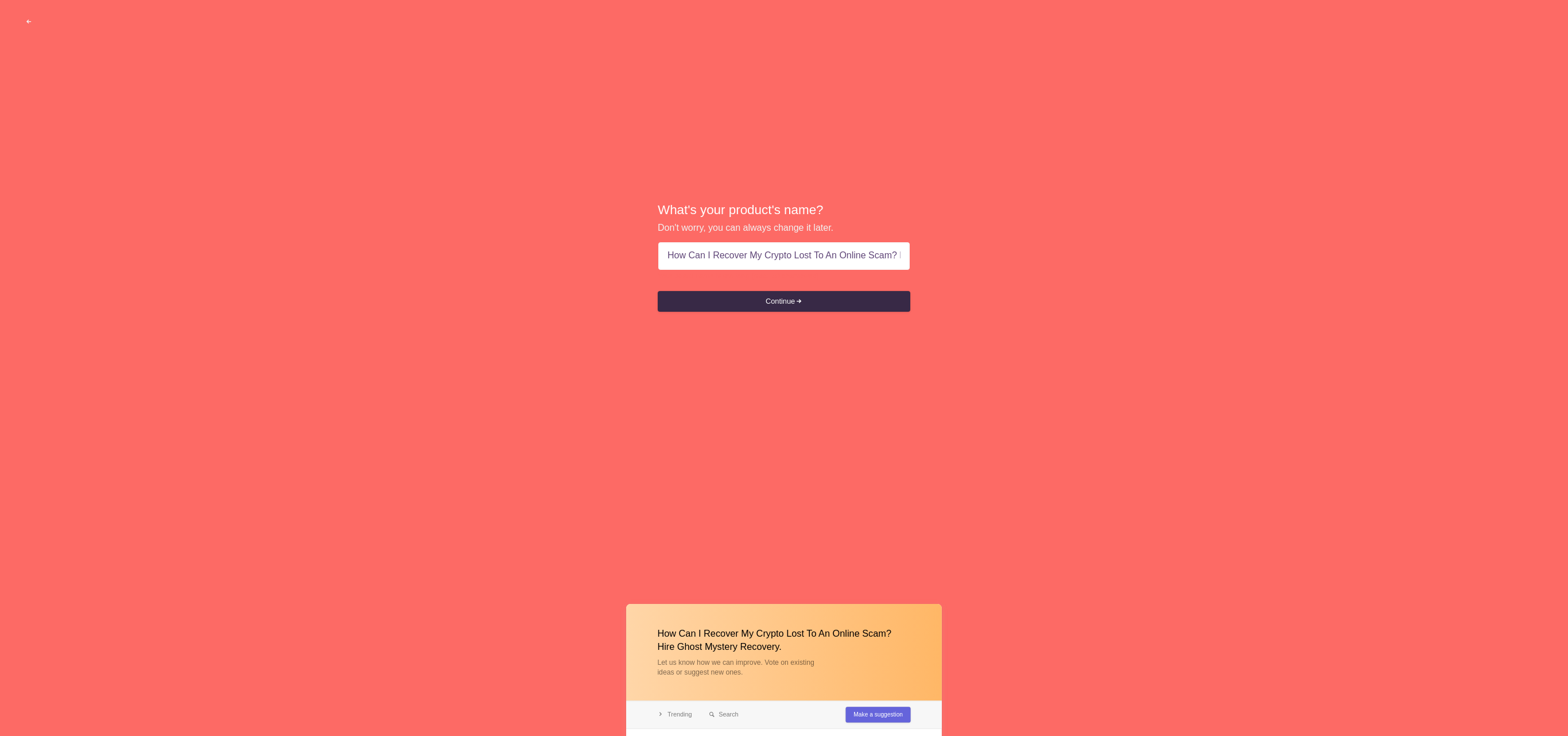 click at bounding box center [784, 838] 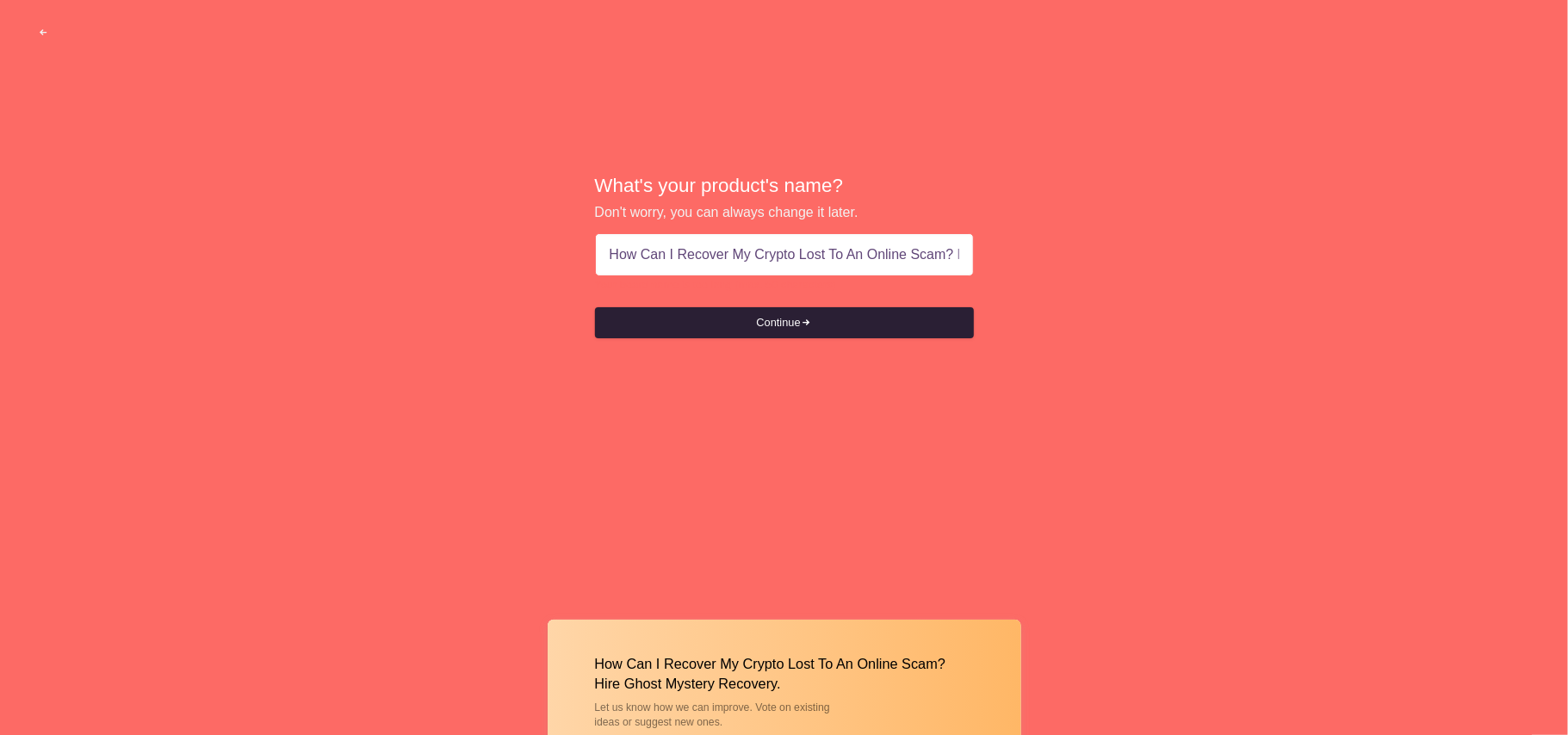 click on "Continue" at bounding box center [784, 323] 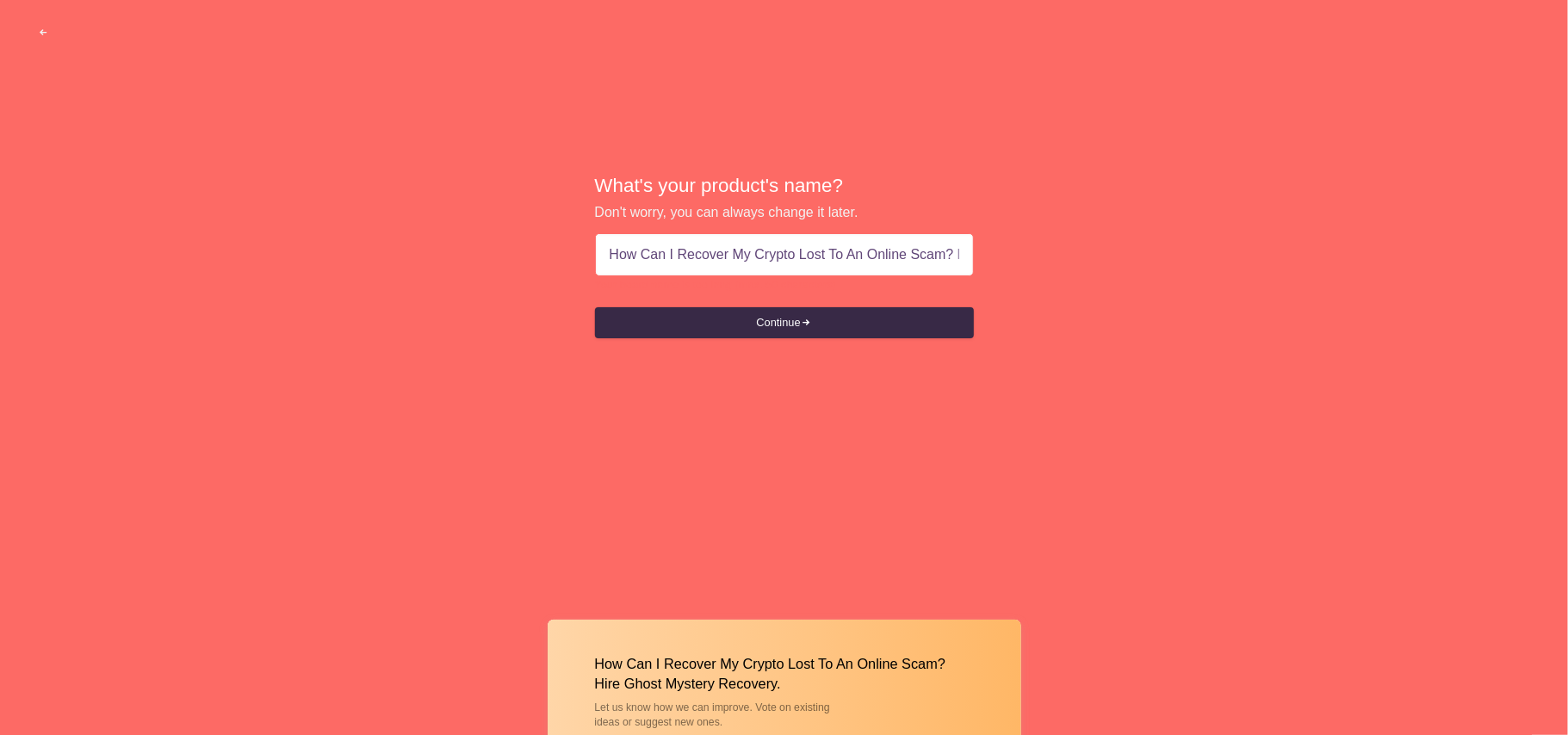 drag, startPoint x: 759, startPoint y: 327, endPoint x: 811, endPoint y: 346, distance: 55.36244 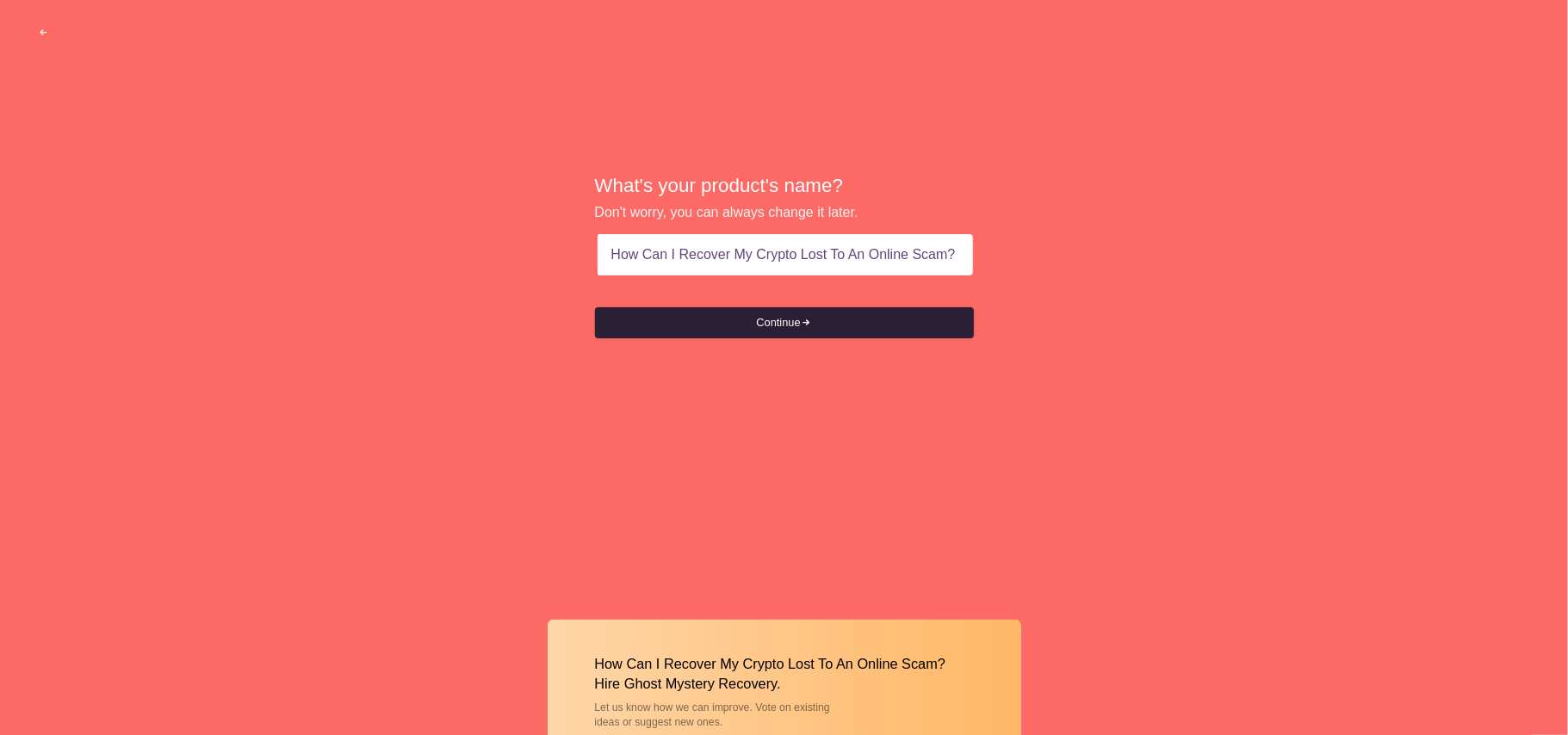 click on "Continue" at bounding box center [784, 323] 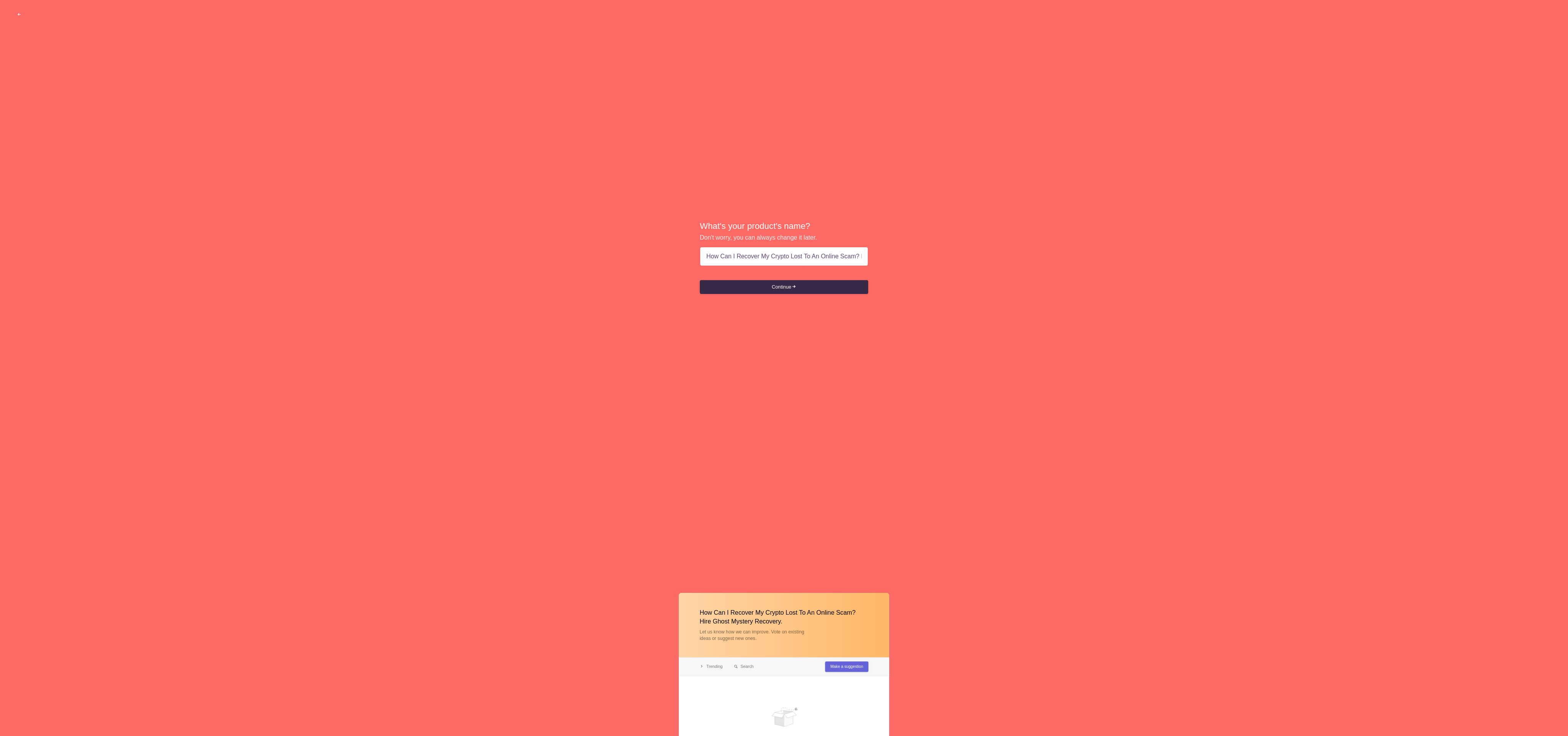 drag, startPoint x: 835, startPoint y: 658, endPoint x: 837, endPoint y: 654, distance: 4.472136 